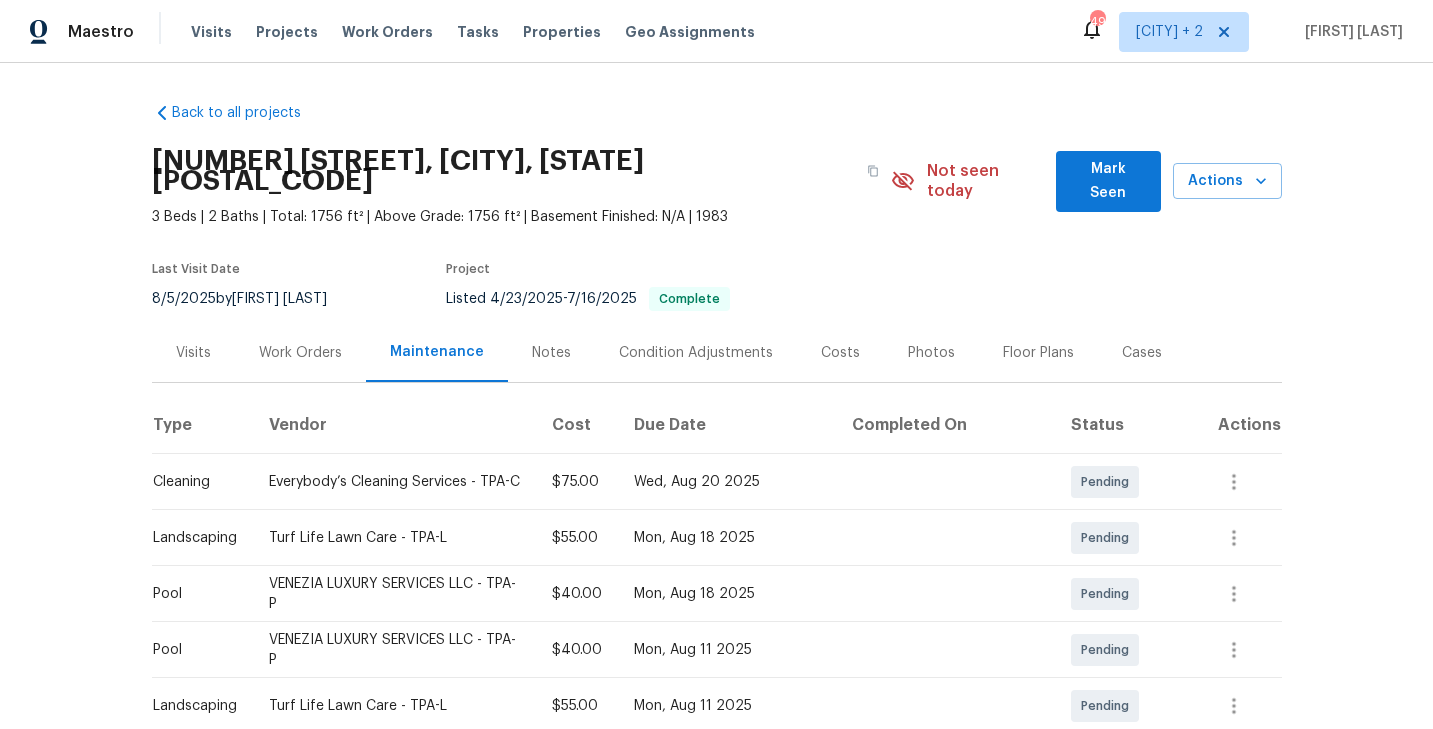 scroll, scrollTop: 0, scrollLeft: 0, axis: both 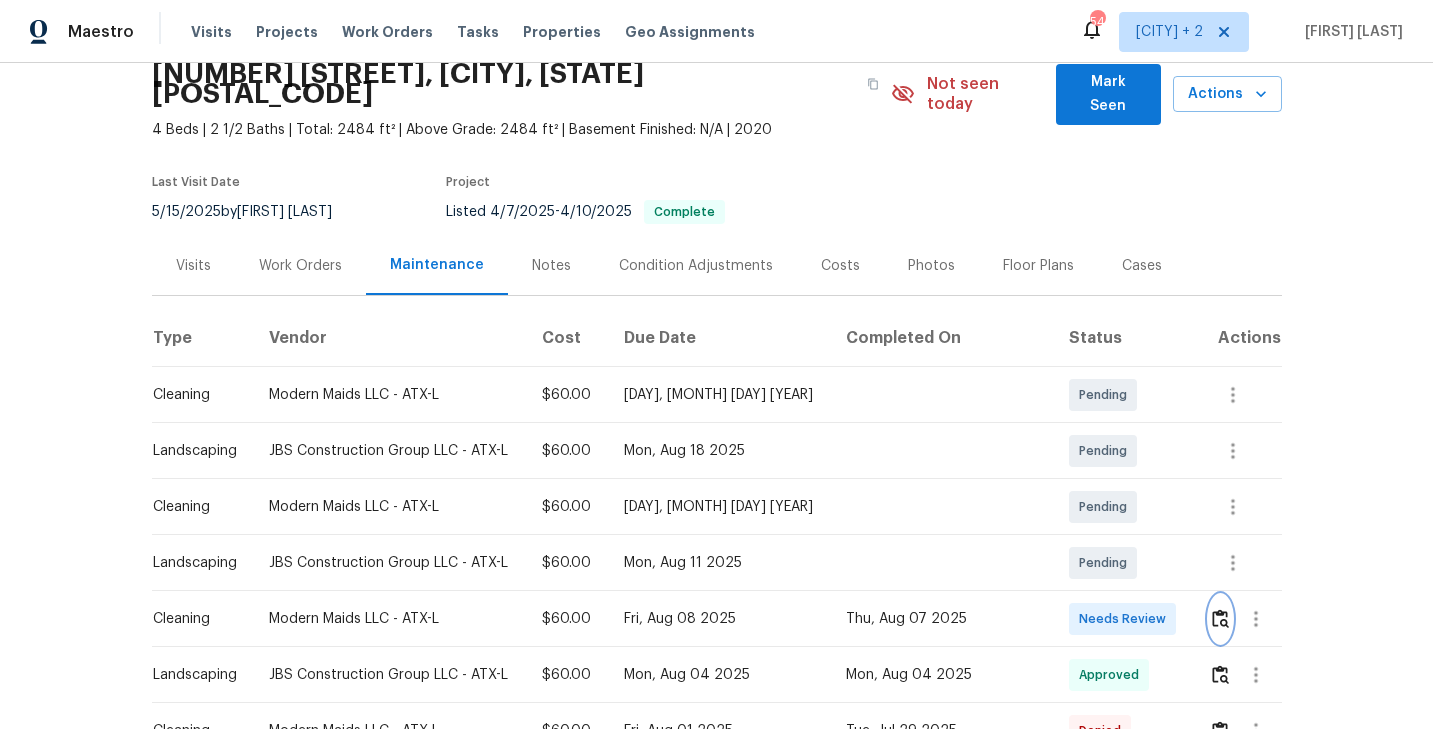 click at bounding box center (1220, 618) 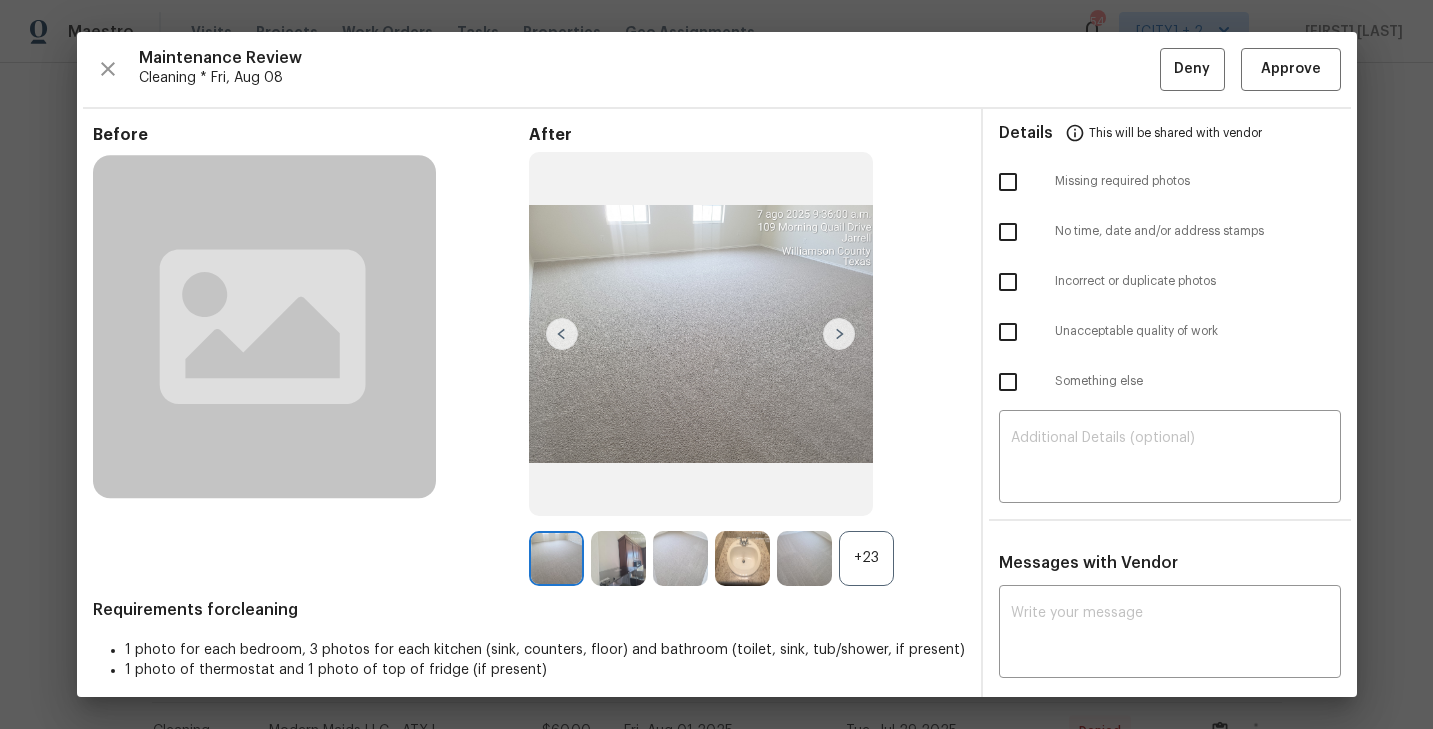 click on "+23" at bounding box center (866, 558) 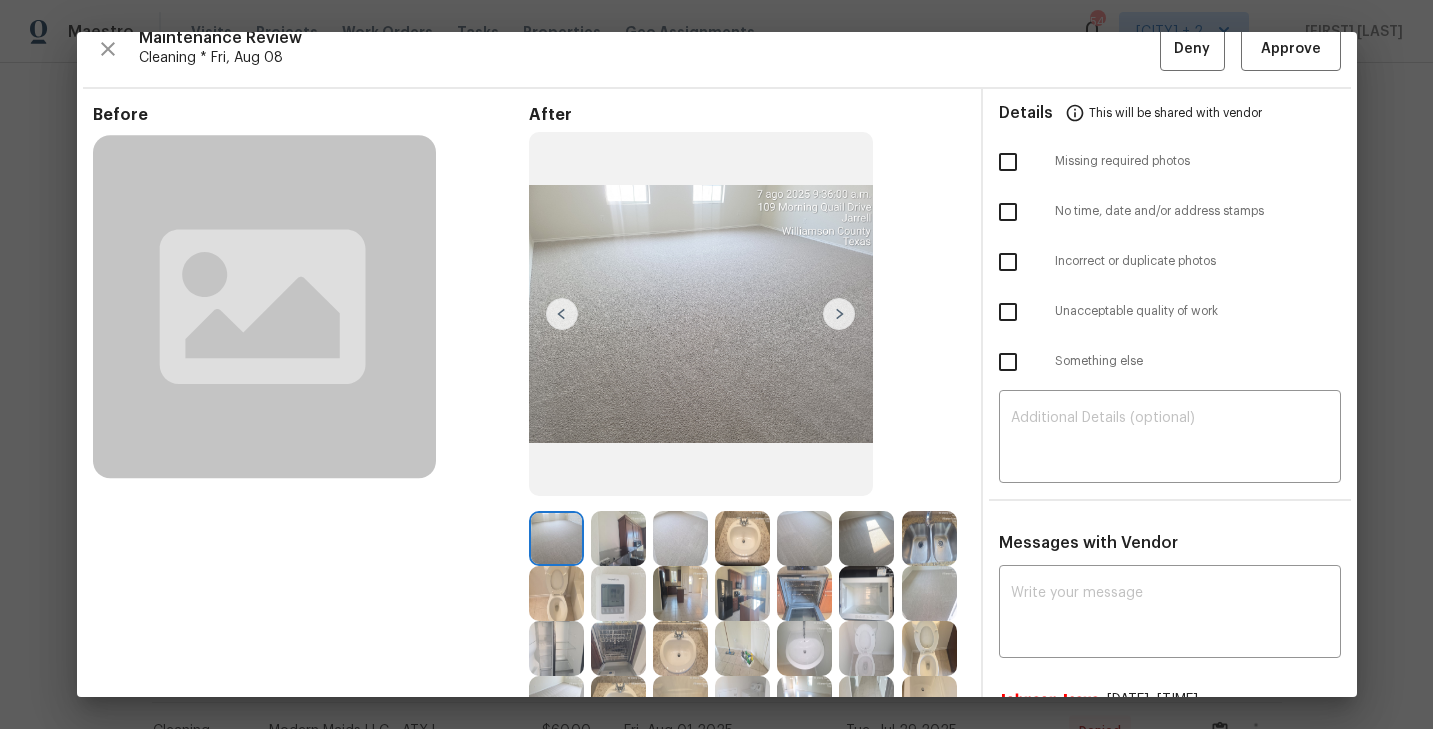scroll, scrollTop: 0, scrollLeft: 0, axis: both 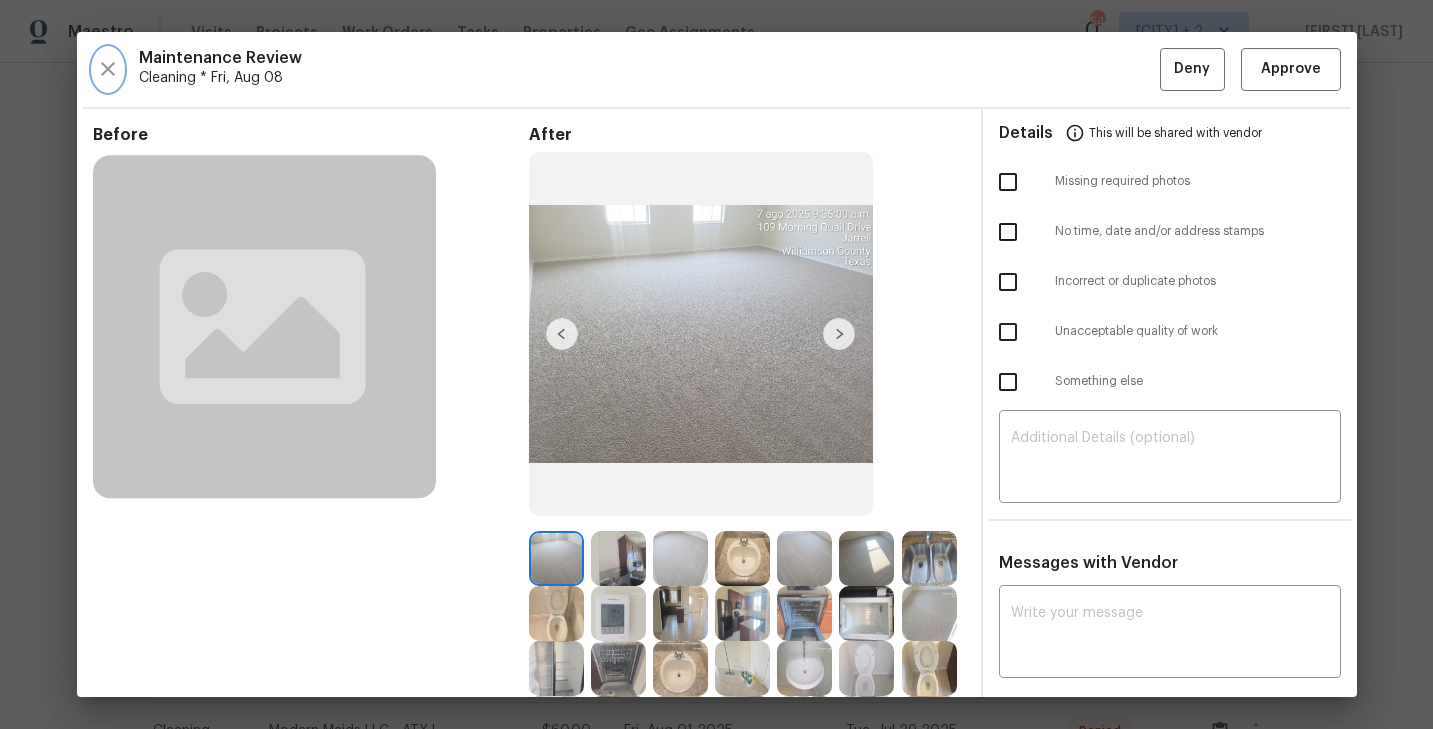 click 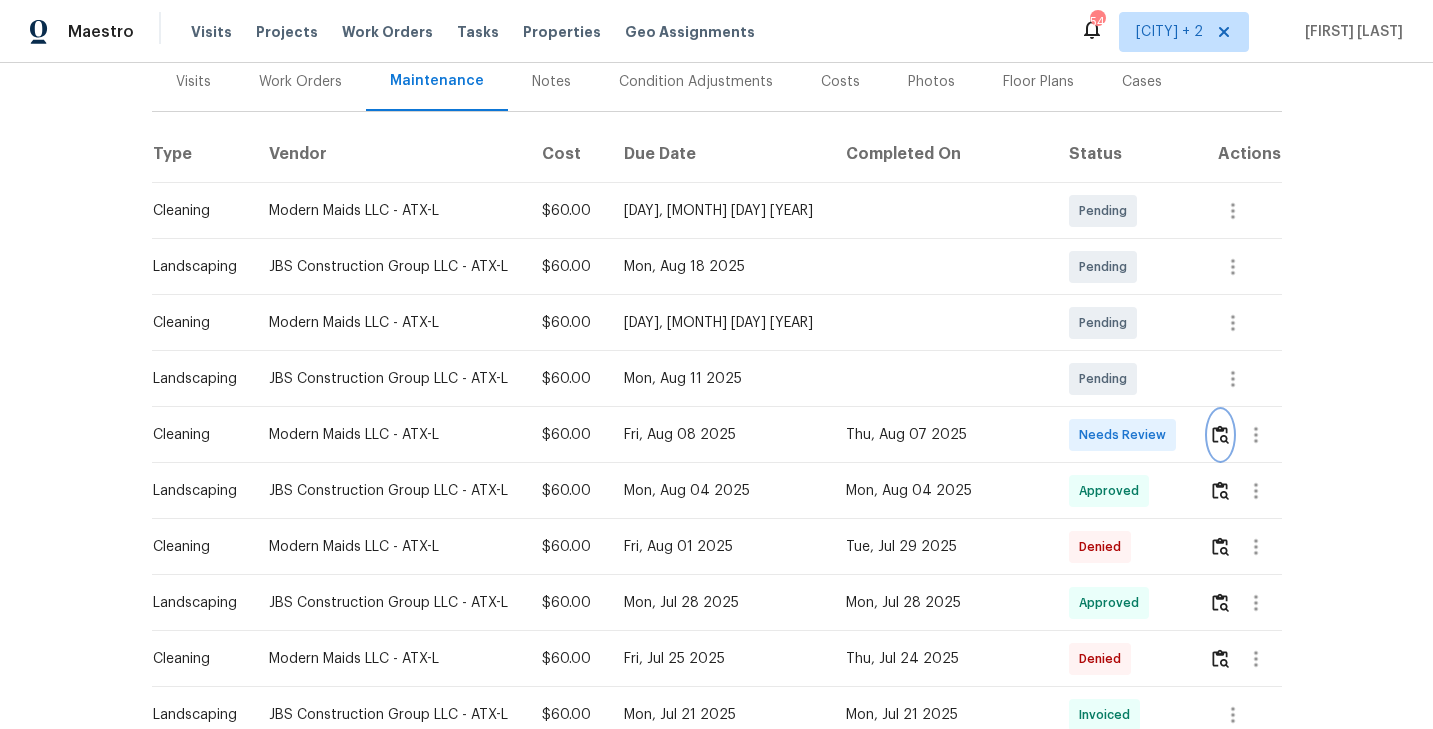 scroll, scrollTop: 284, scrollLeft: 0, axis: vertical 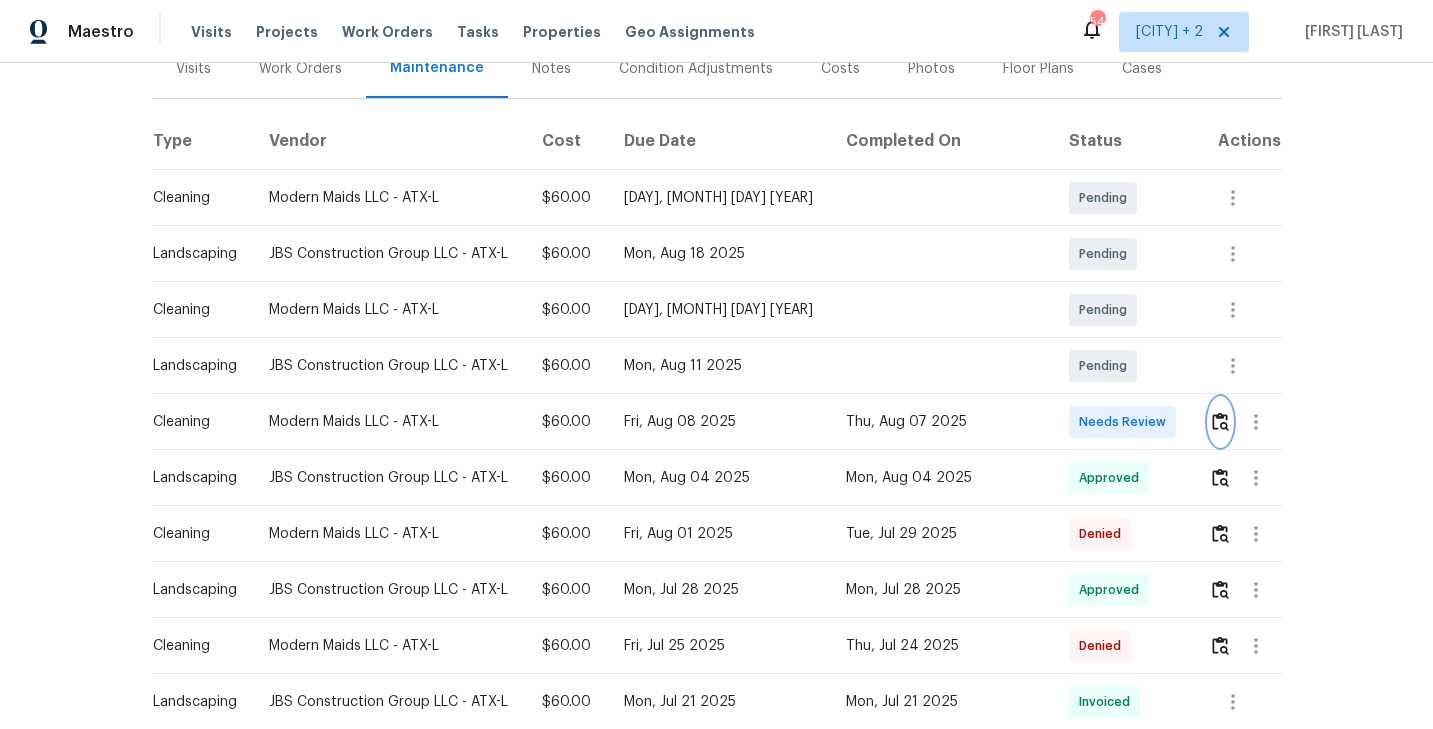 click at bounding box center [1220, 421] 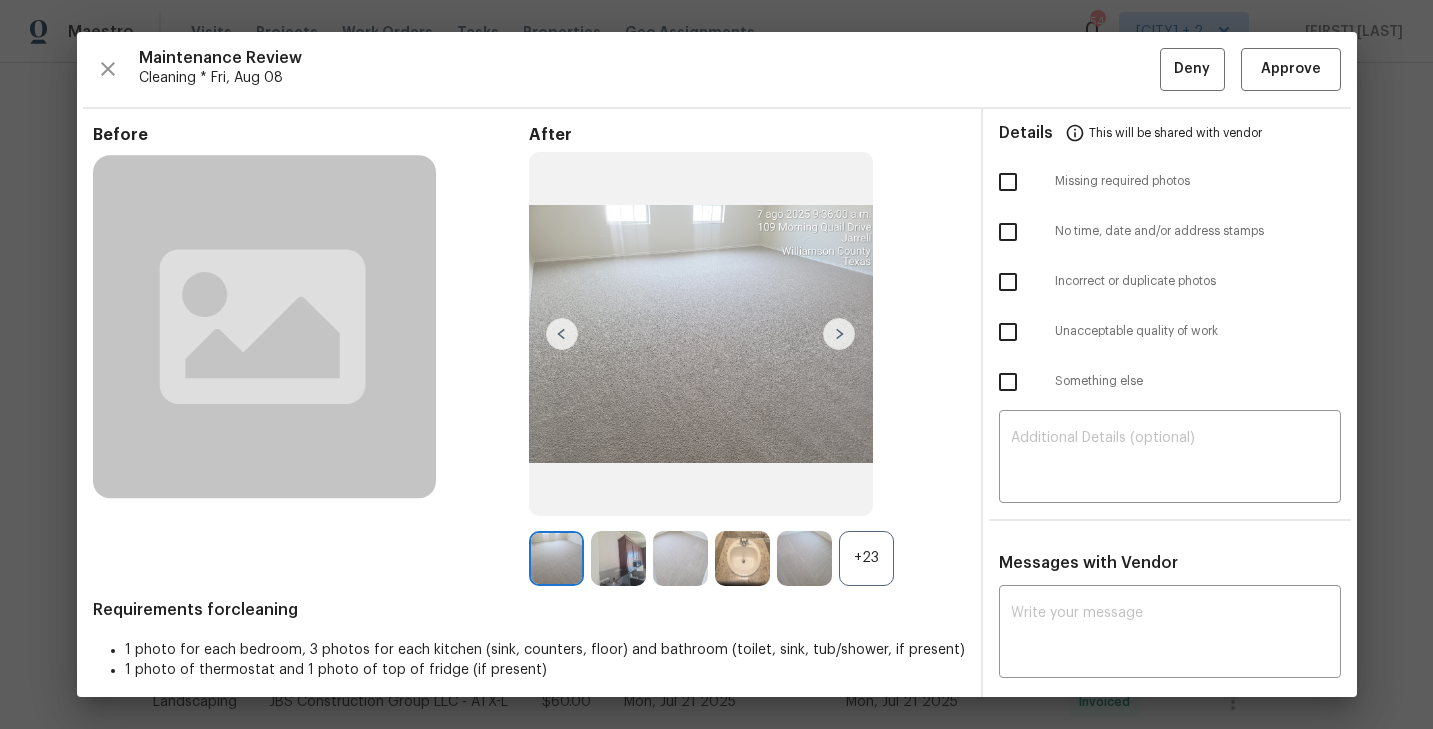 click on "+23" at bounding box center [866, 558] 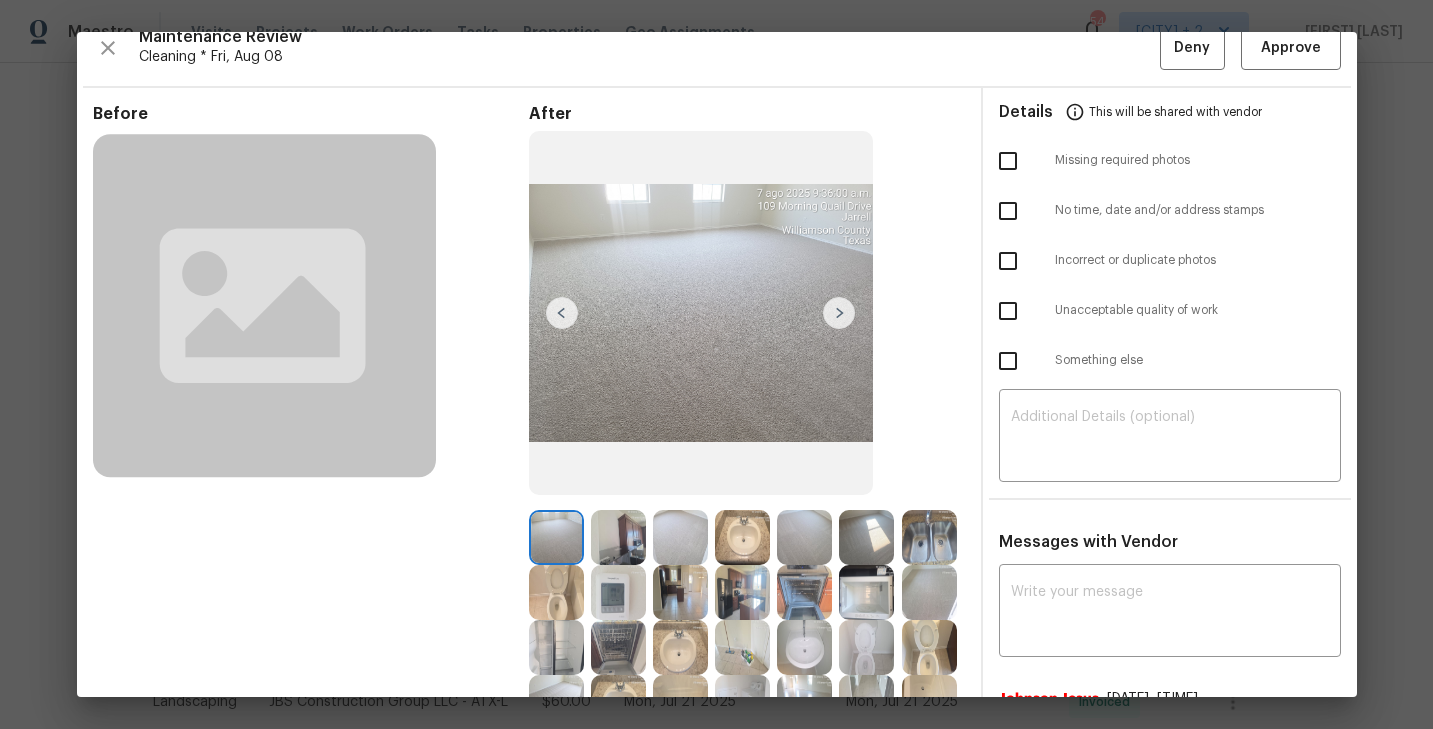 scroll, scrollTop: 0, scrollLeft: 0, axis: both 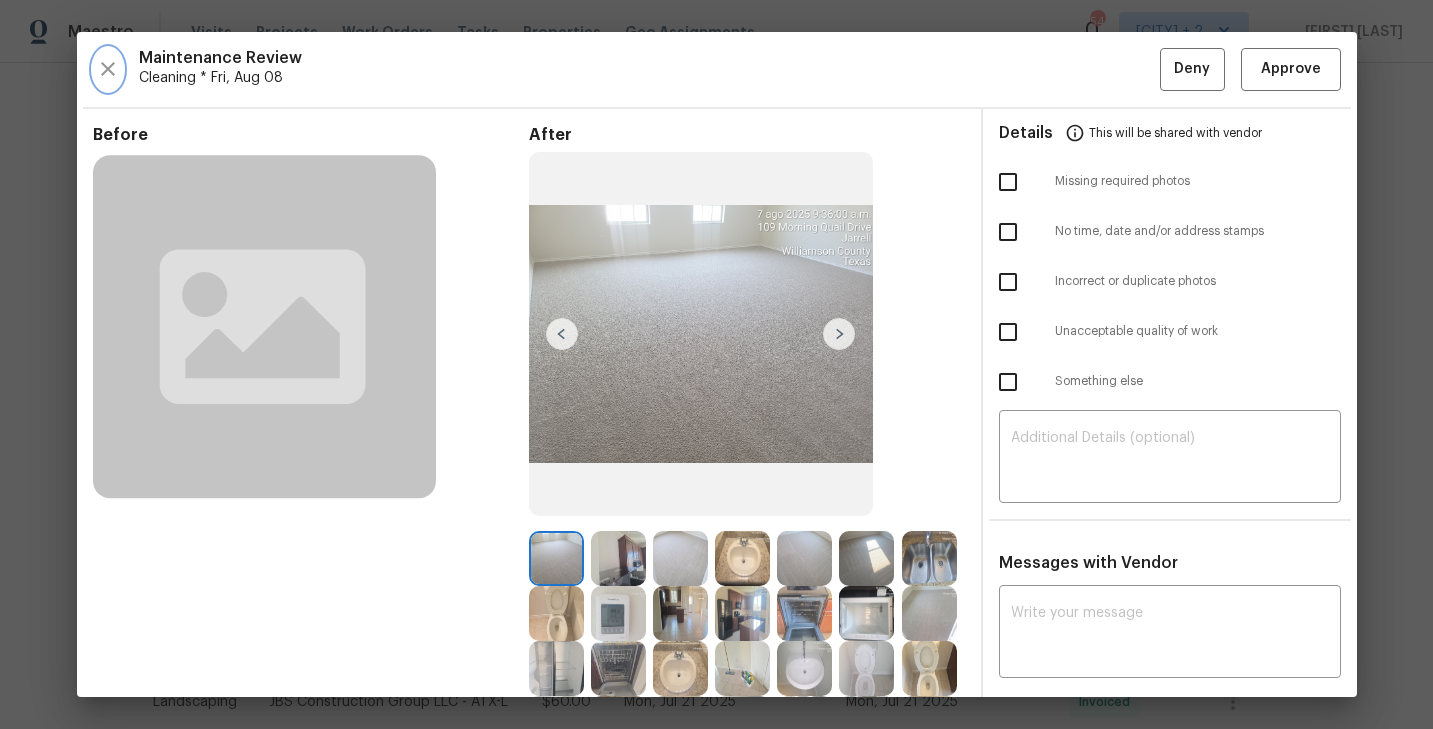 click 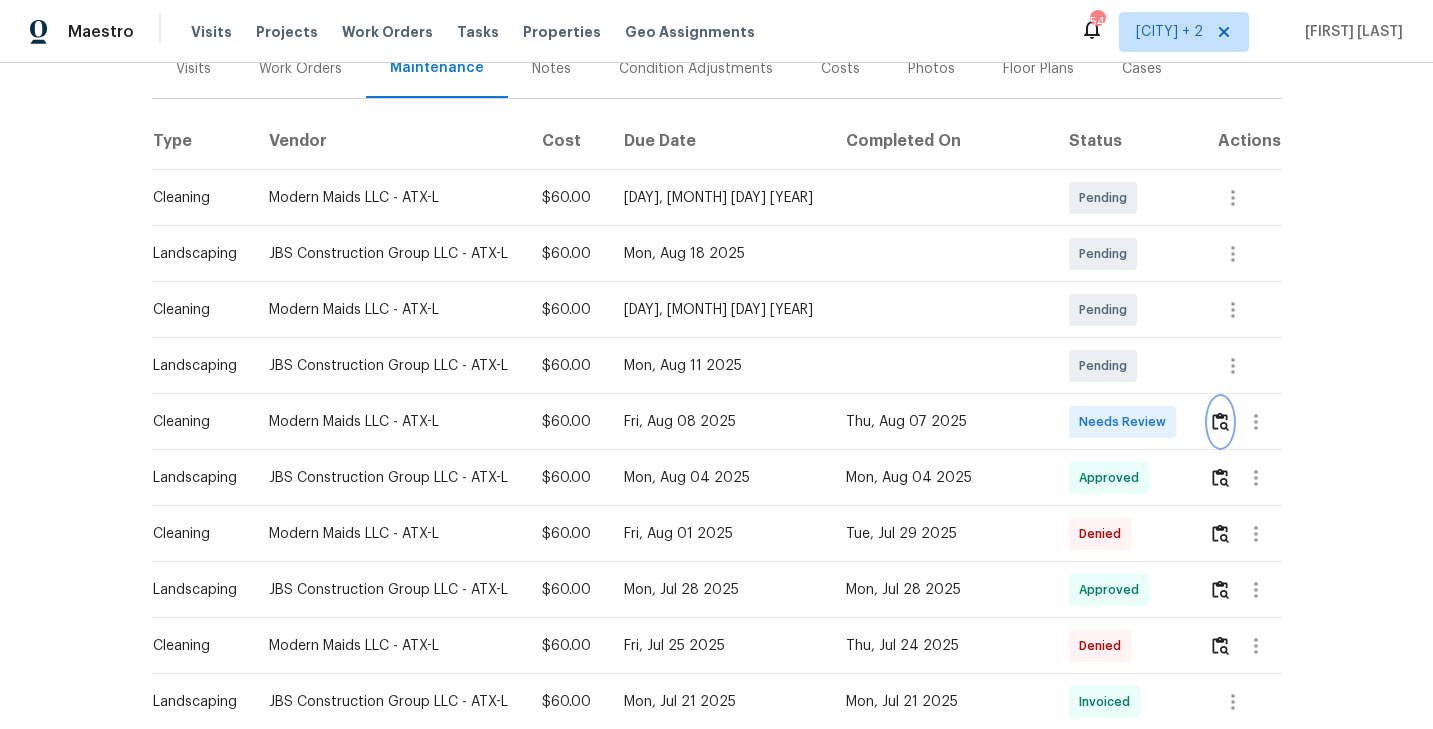 scroll, scrollTop: 0, scrollLeft: 0, axis: both 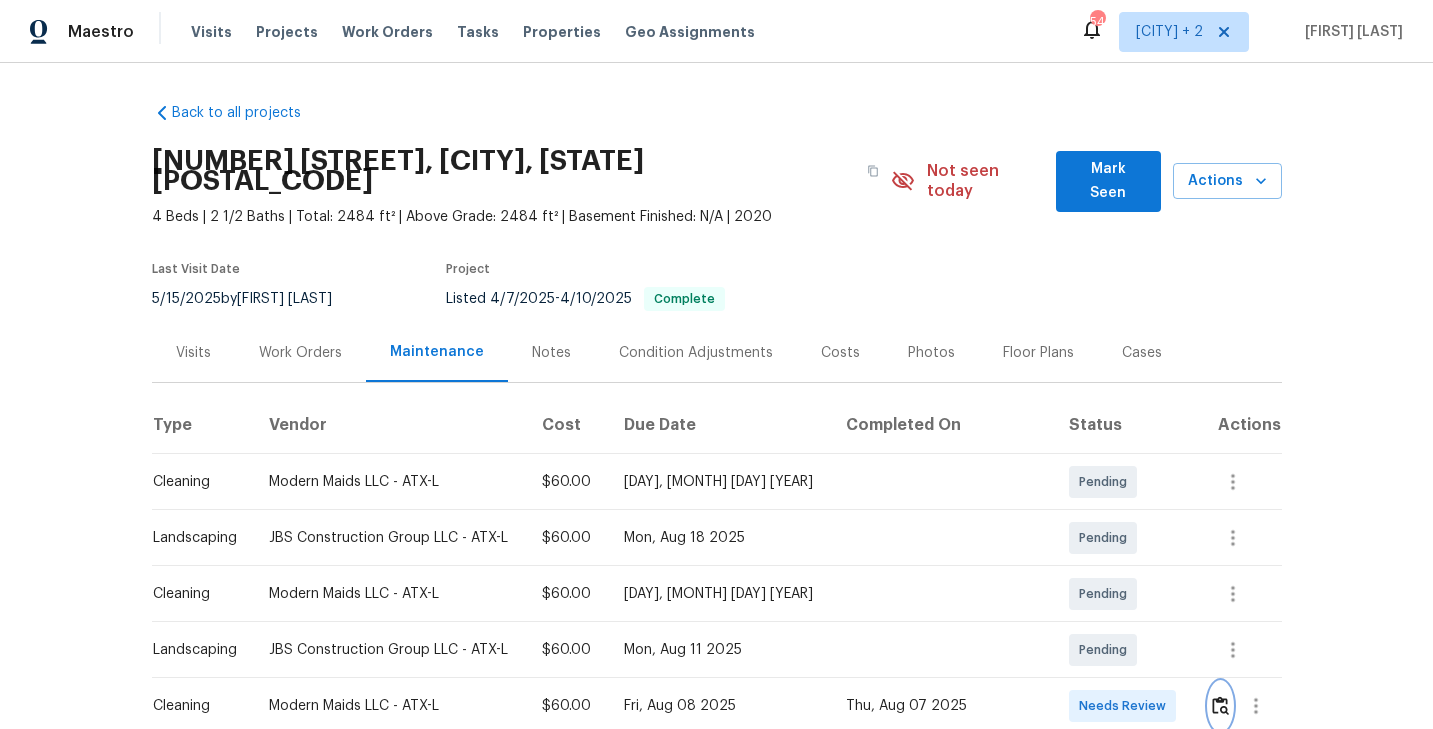 click at bounding box center (1220, 706) 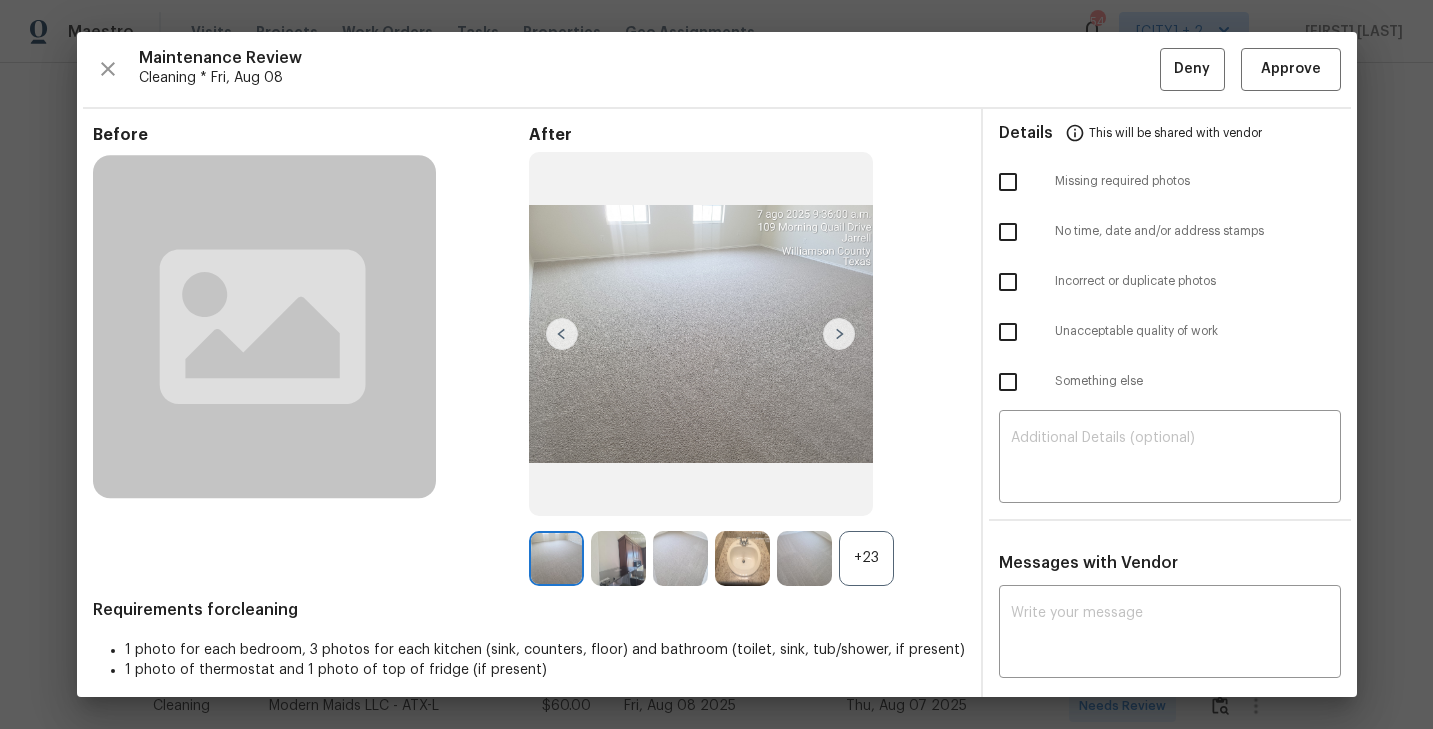 click on "+23" at bounding box center [866, 558] 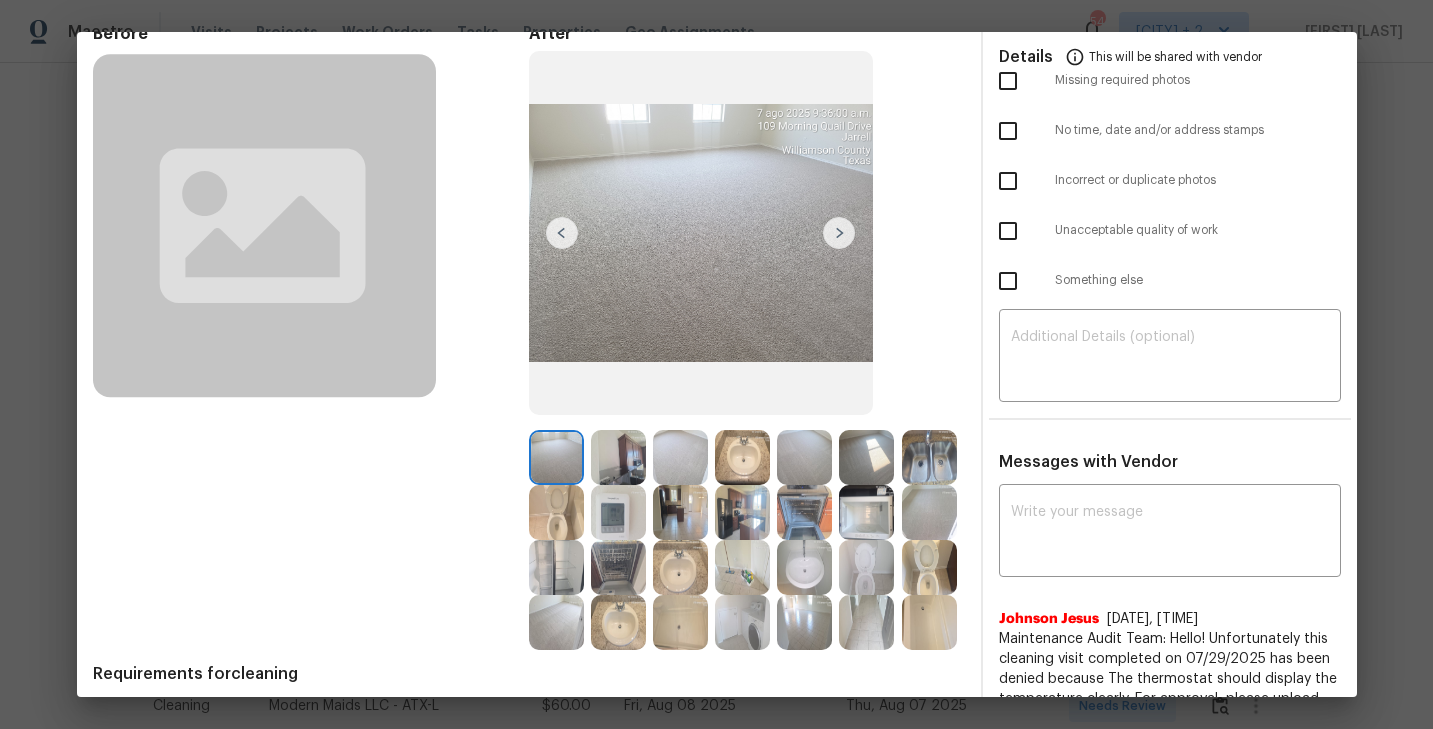 scroll, scrollTop: 104, scrollLeft: 0, axis: vertical 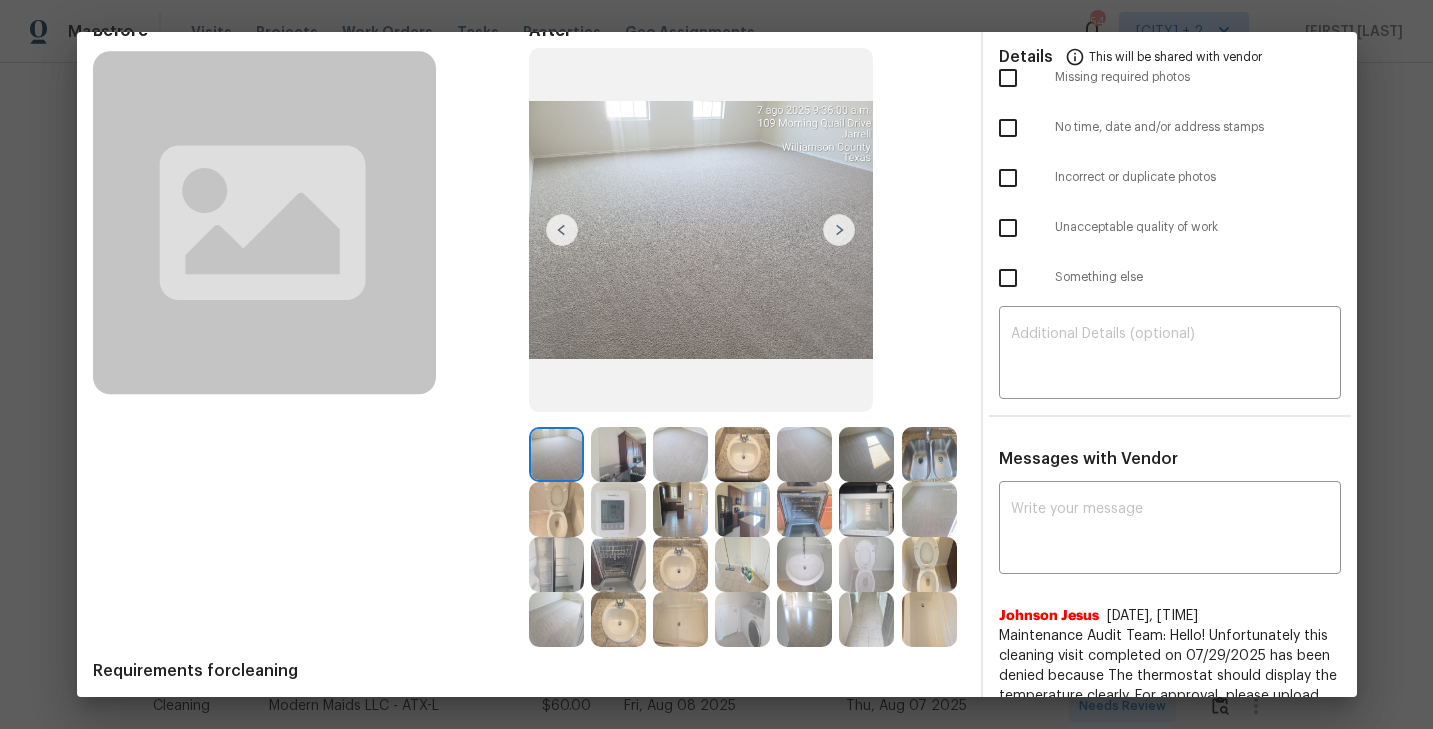 click at bounding box center (680, 454) 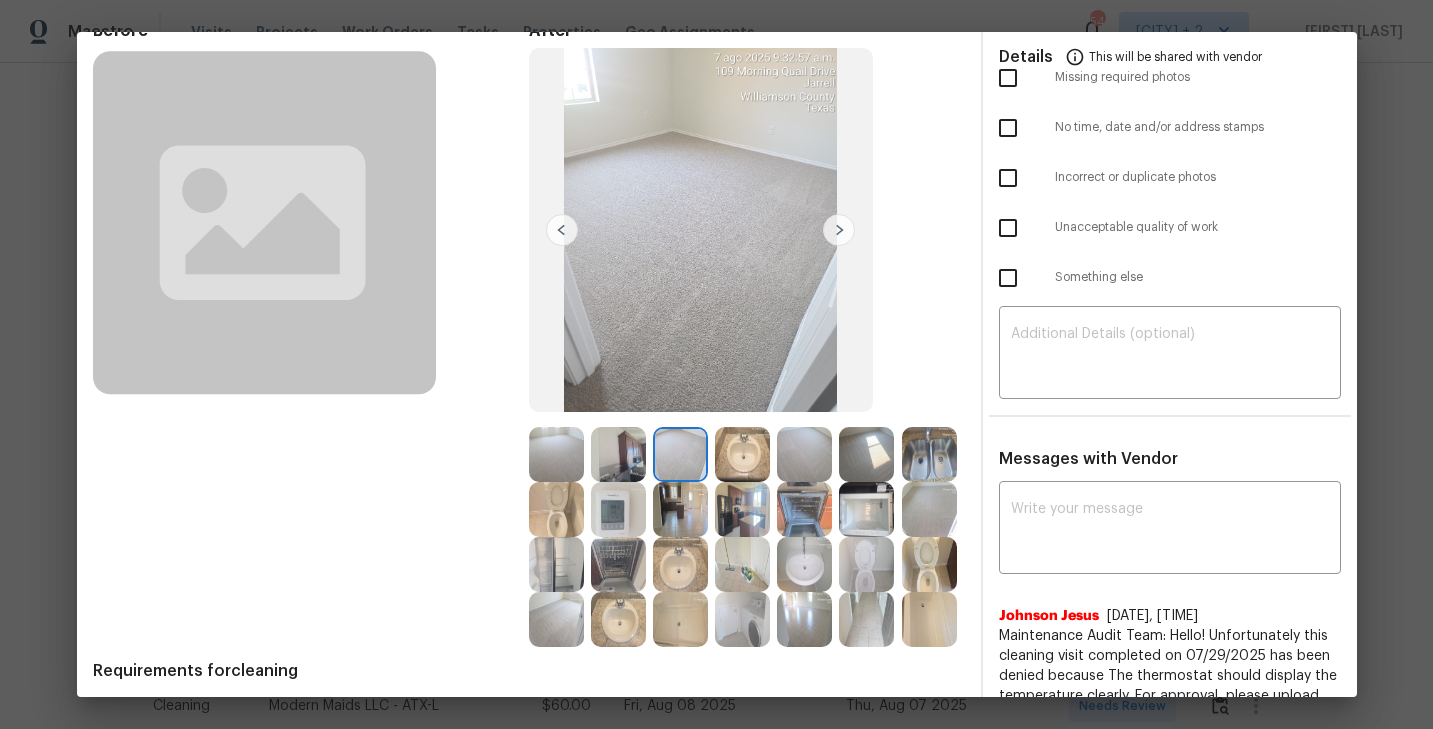 click at bounding box center (804, 454) 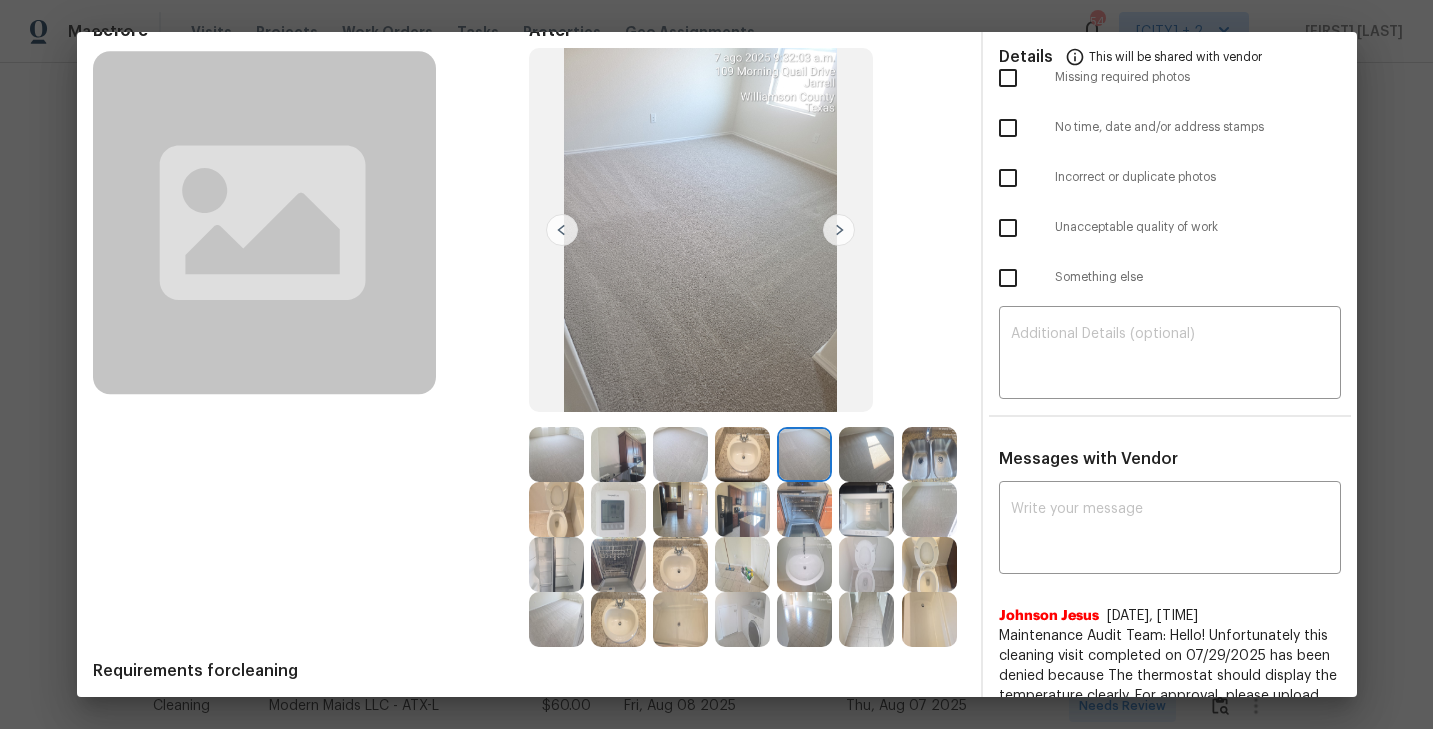 click at bounding box center [556, 619] 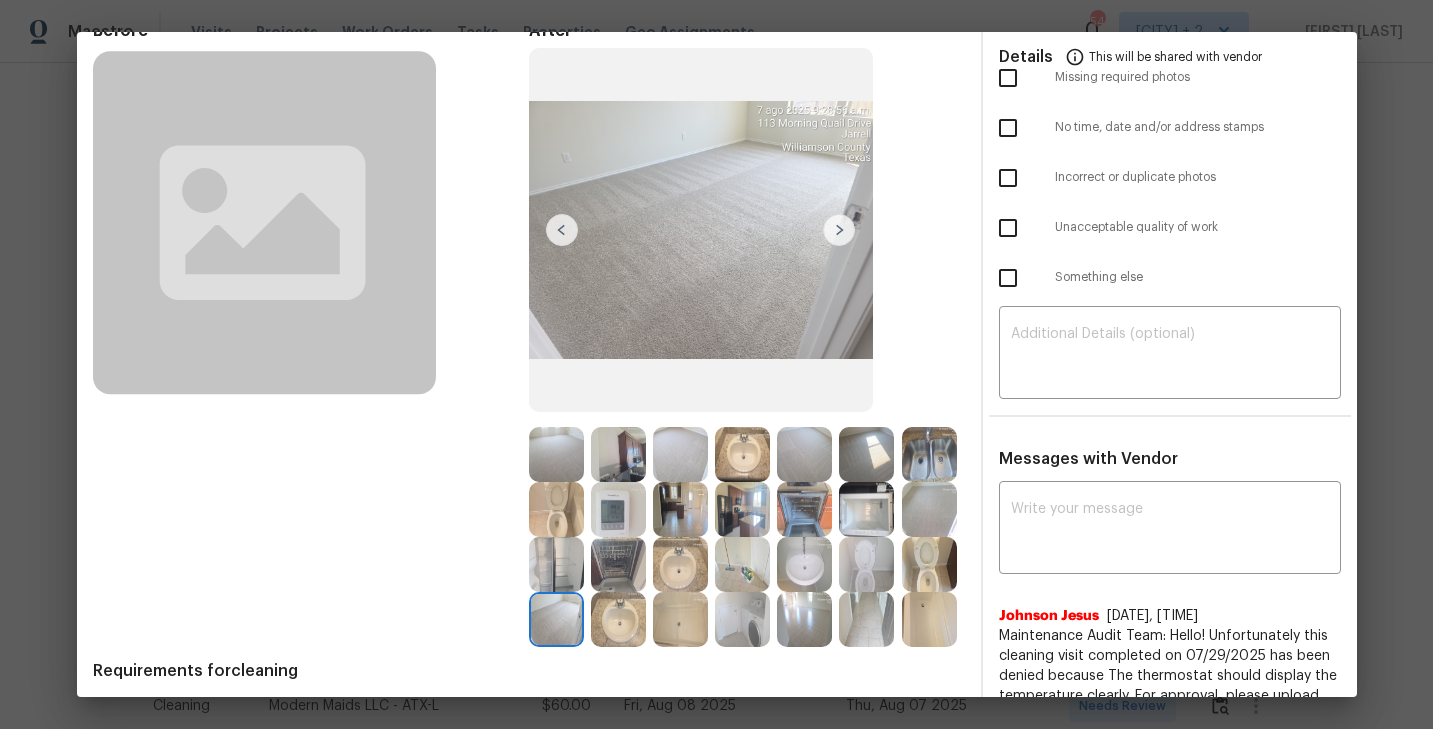 click at bounding box center [618, 454] 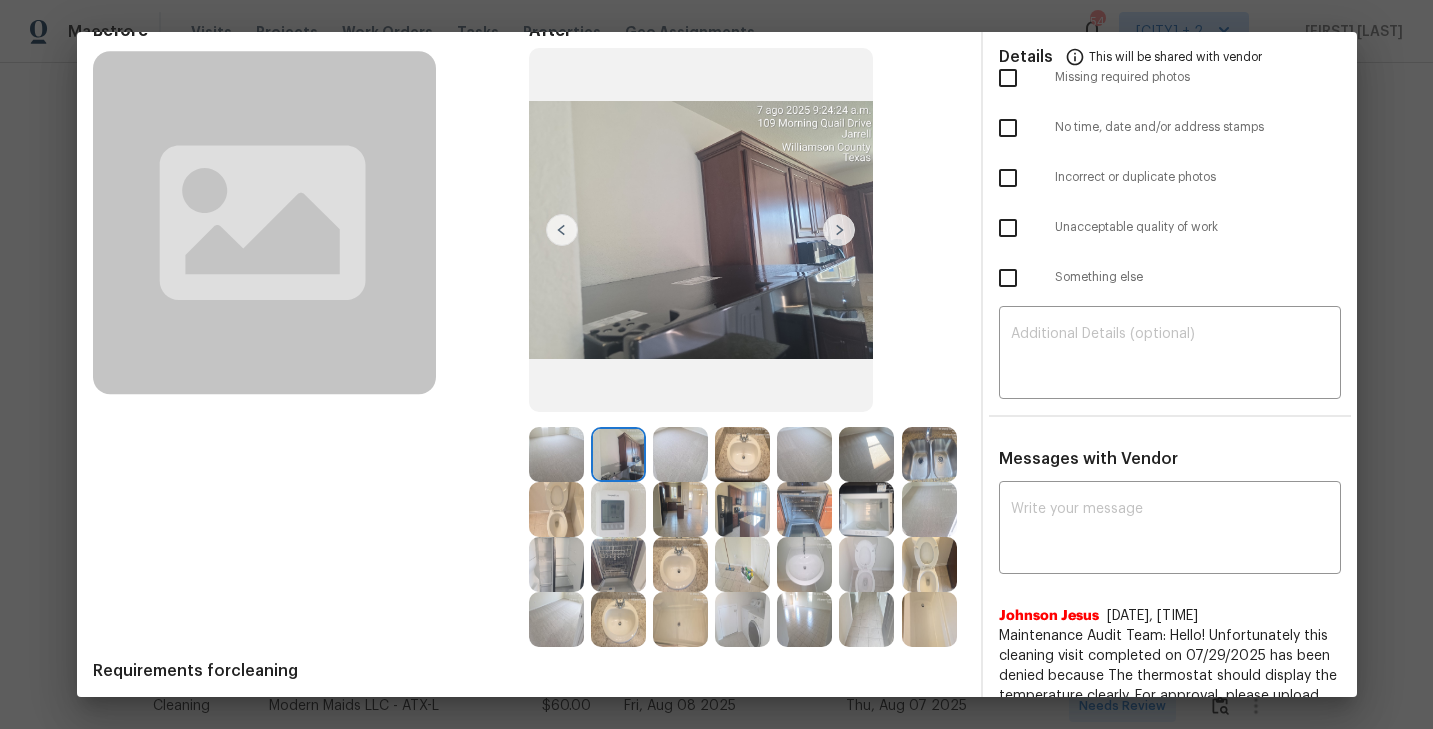 click at bounding box center [742, 454] 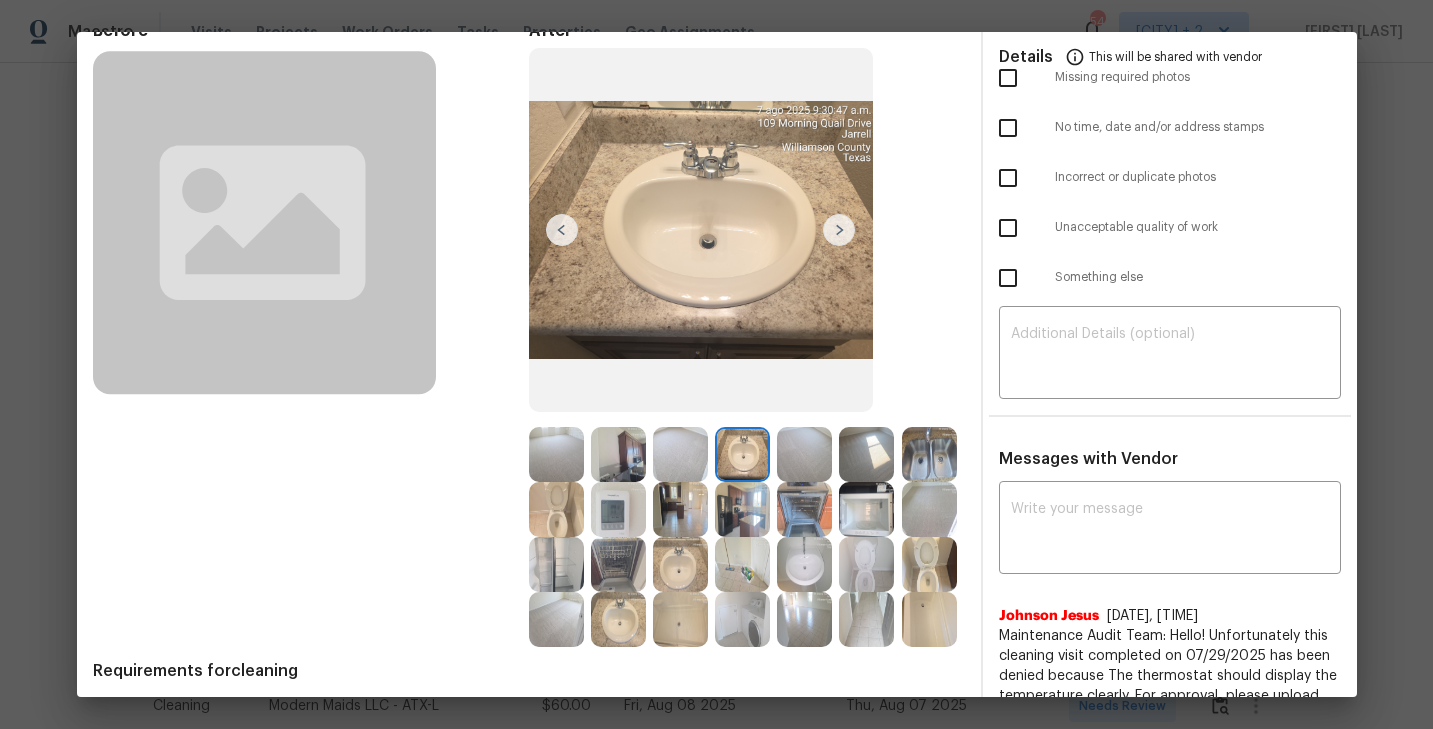 click at bounding box center (929, 454) 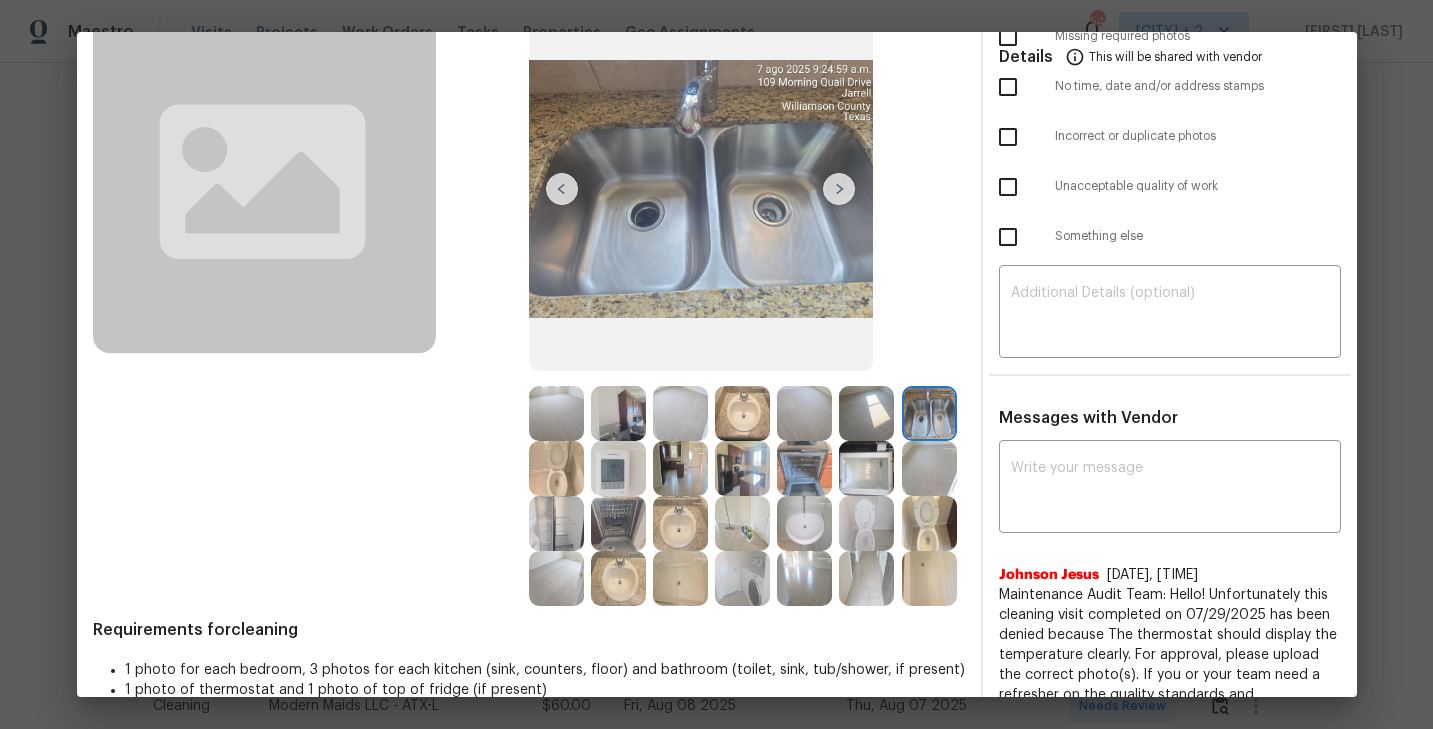 scroll, scrollTop: 160, scrollLeft: 0, axis: vertical 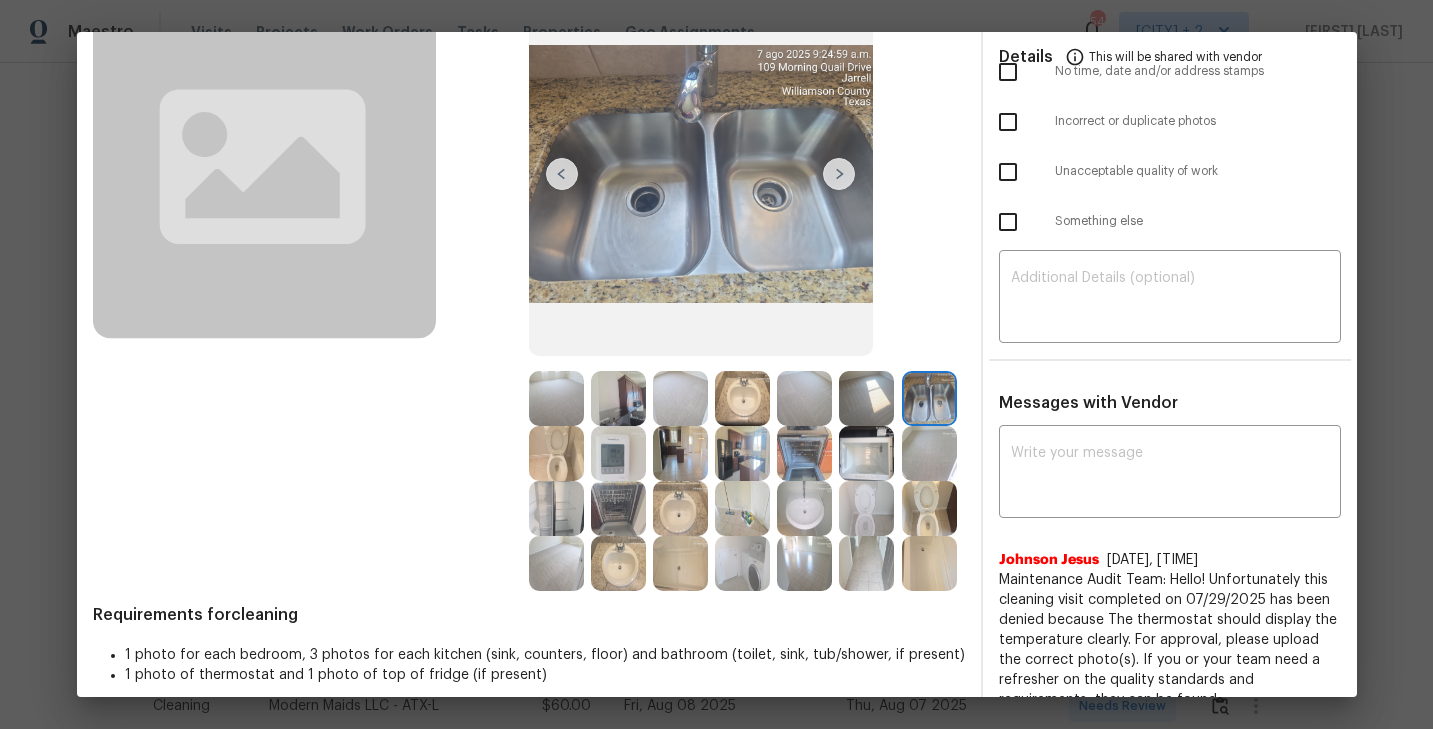 click at bounding box center (866, 508) 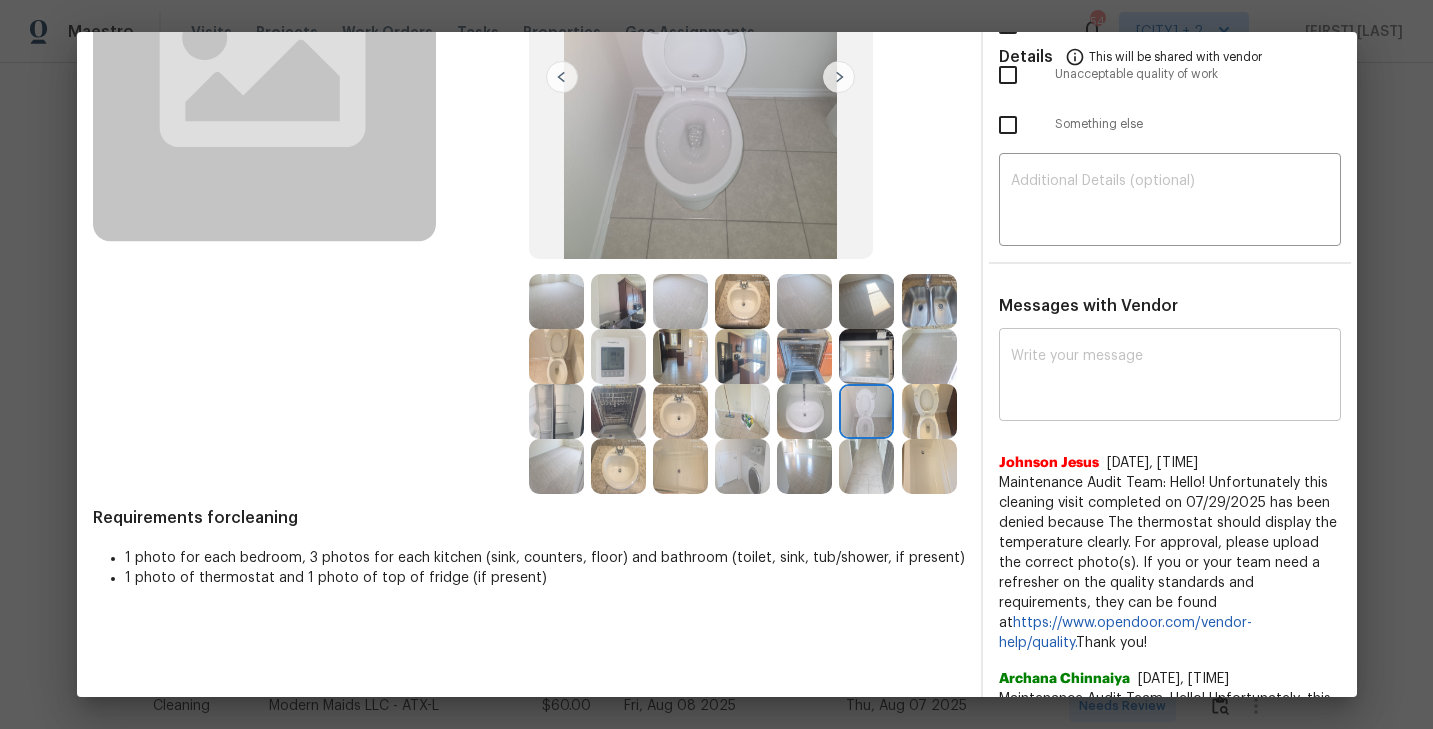 scroll, scrollTop: 255, scrollLeft: 0, axis: vertical 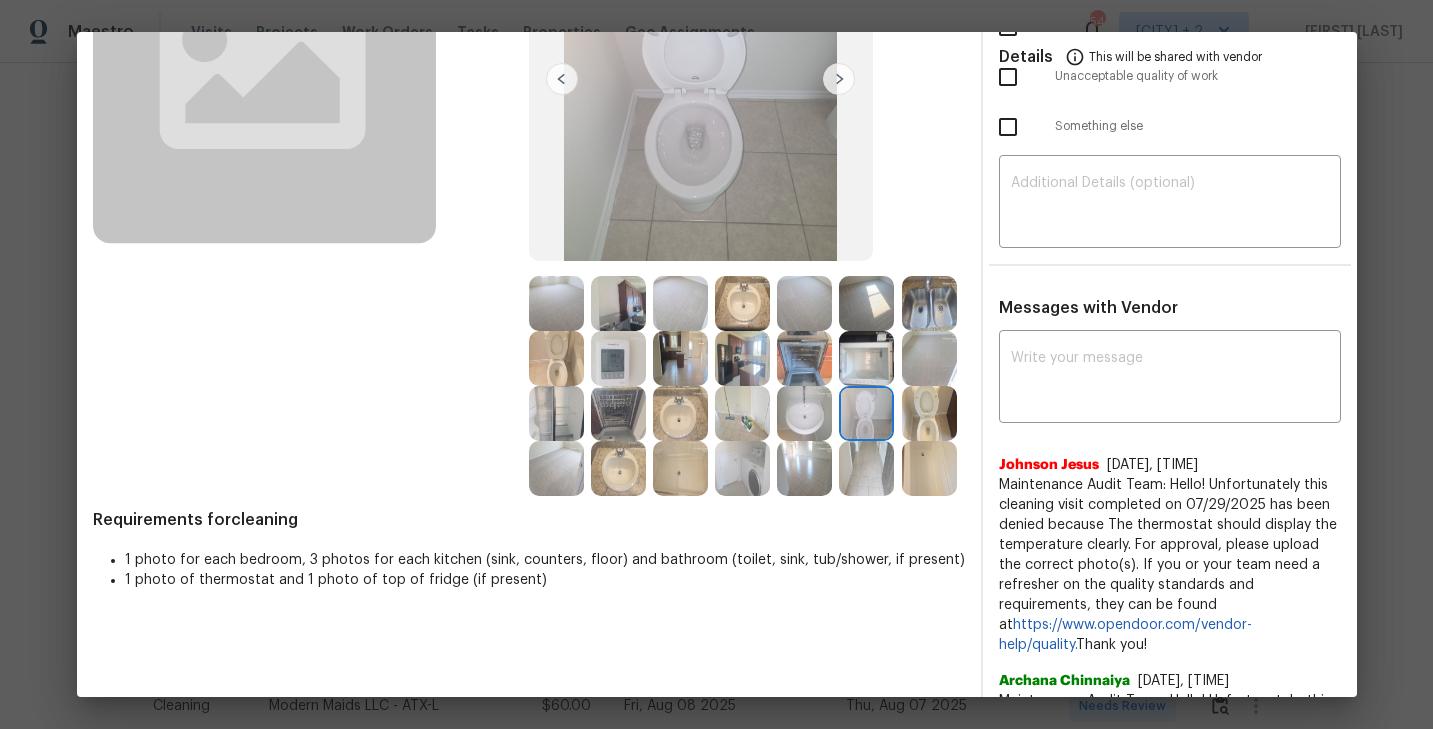 click at bounding box center [618, 358] 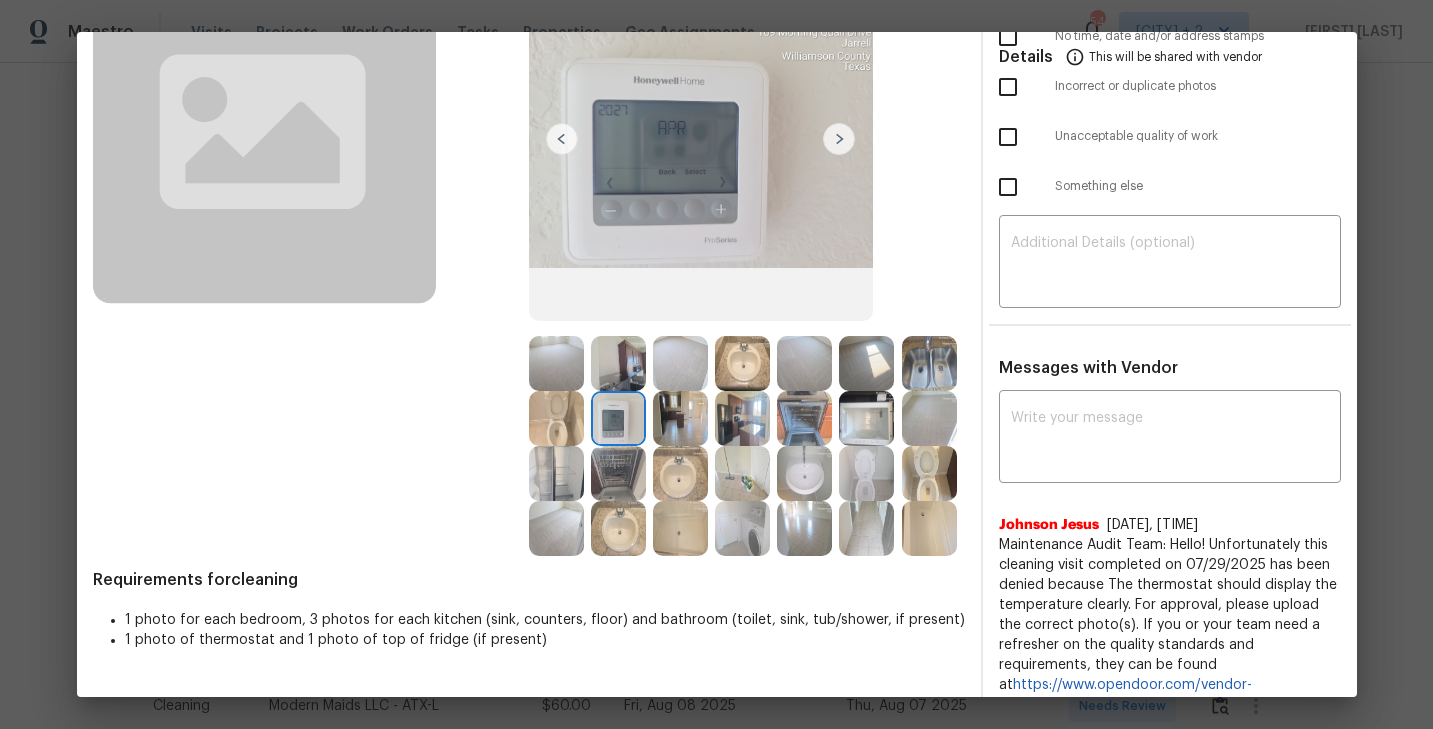 scroll, scrollTop: 233, scrollLeft: 0, axis: vertical 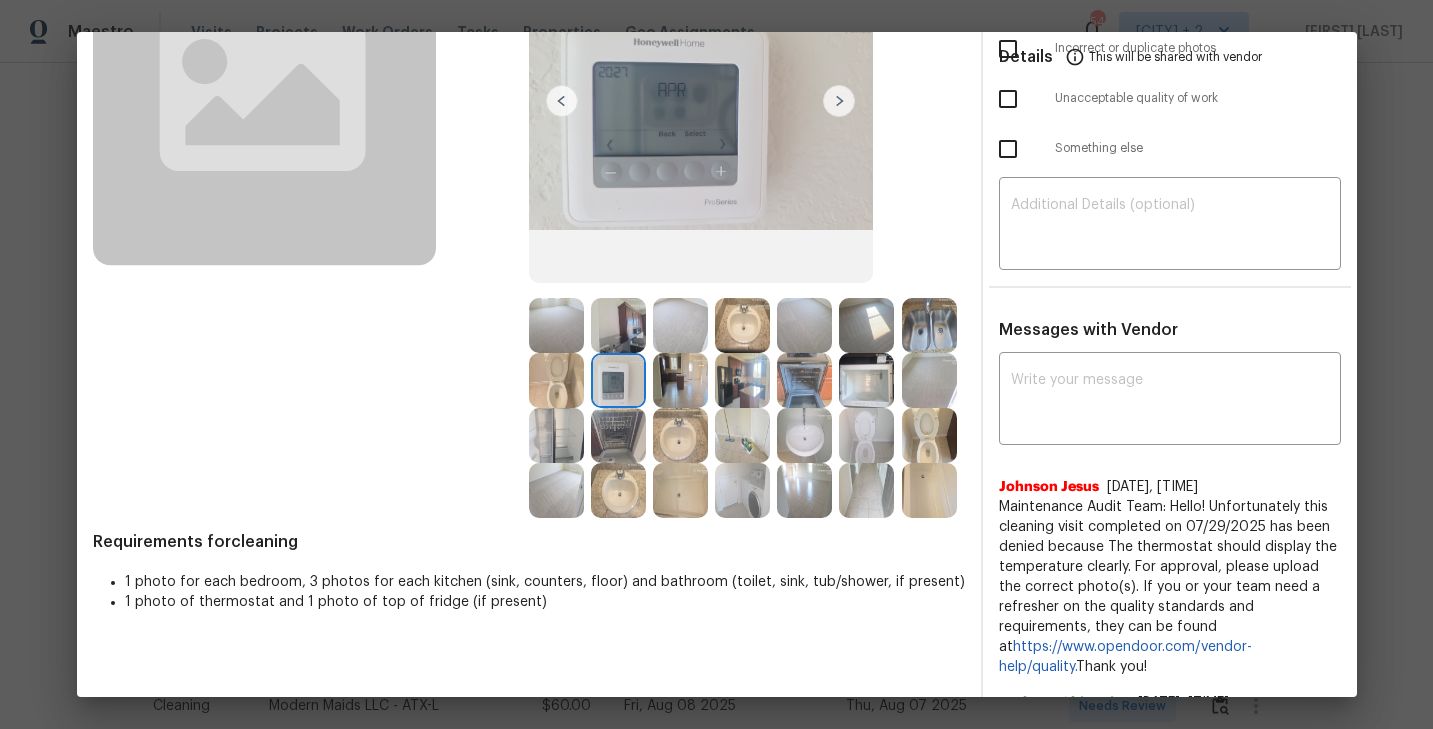 drag, startPoint x: 1083, startPoint y: 673, endPoint x: 999, endPoint y: 510, distance: 183.37122 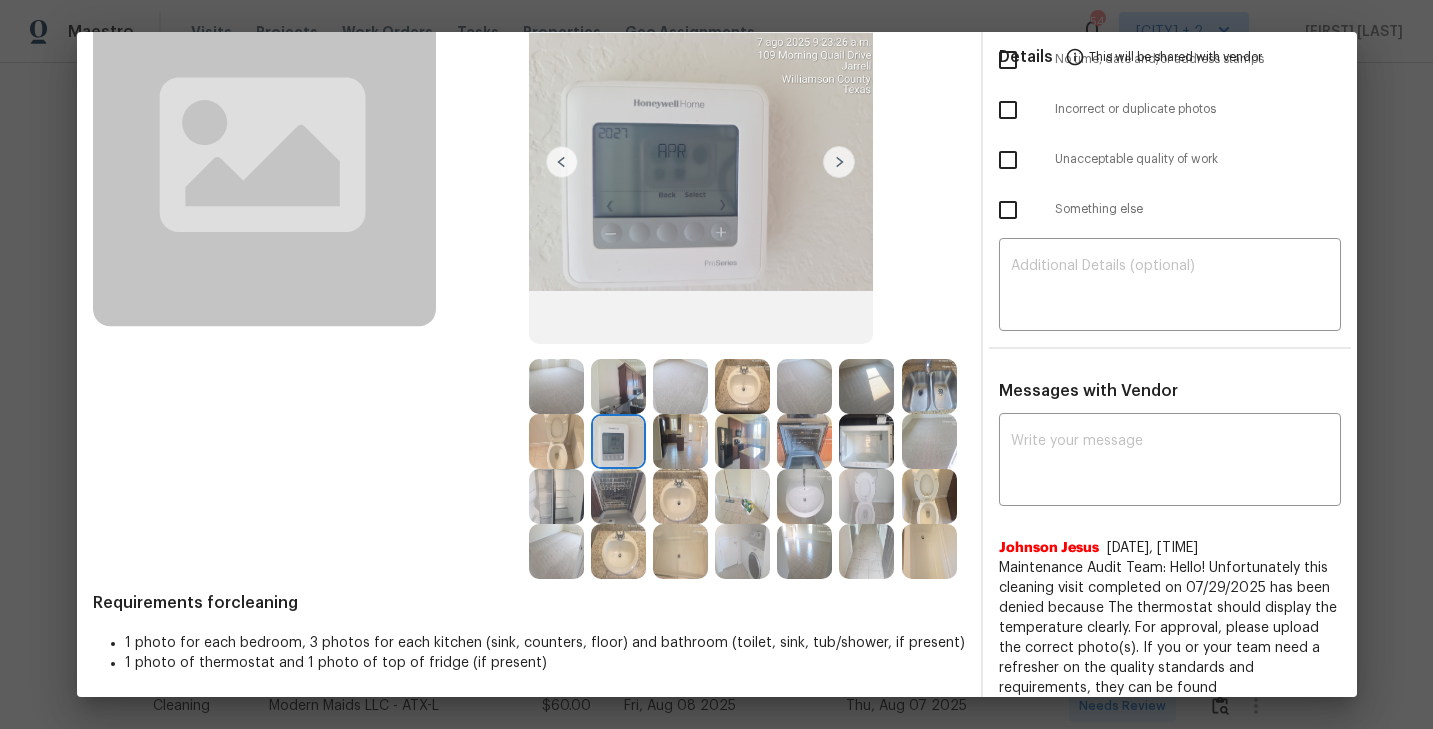 scroll, scrollTop: 110, scrollLeft: 0, axis: vertical 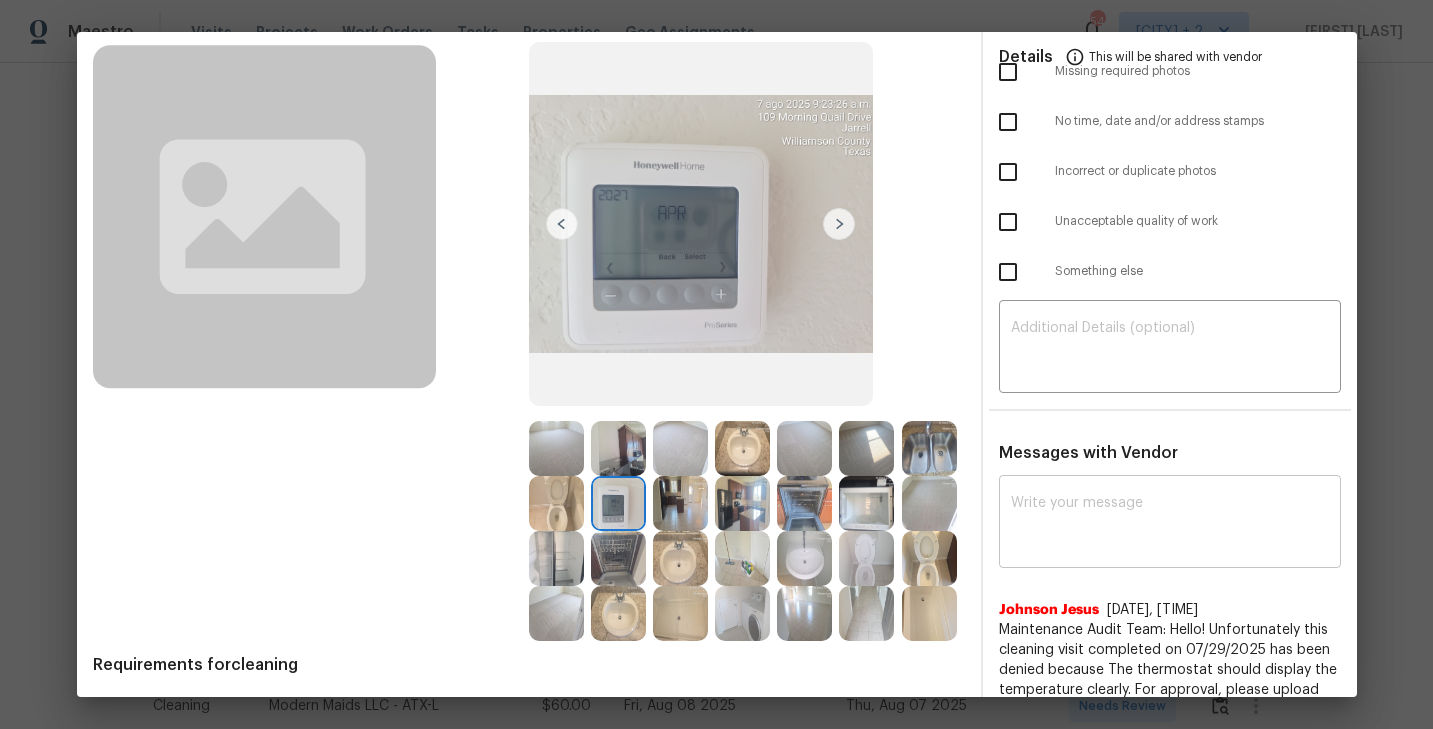 click at bounding box center (1170, 524) 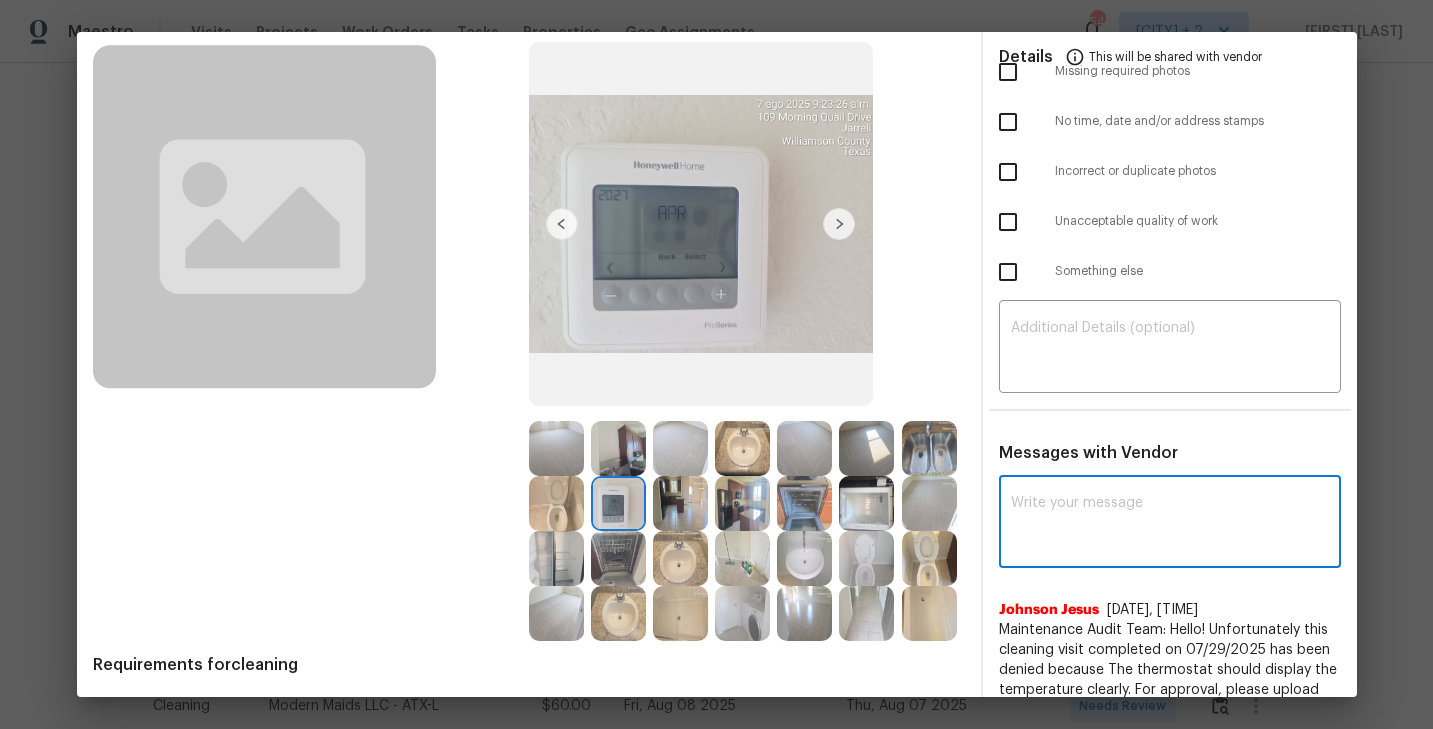 paste on "Maintenance Audit Team: Hello! Unfortunately this cleaning visit completed on 07/29/2025 has been denied because The thermostat should display the temperature clearly. For approval, please upload the correct photo(s). If you or your team need a refresher on the quality standards and requirements, they can be found at https://www.opendoor.com/vendor-help/quality. Thank you!" 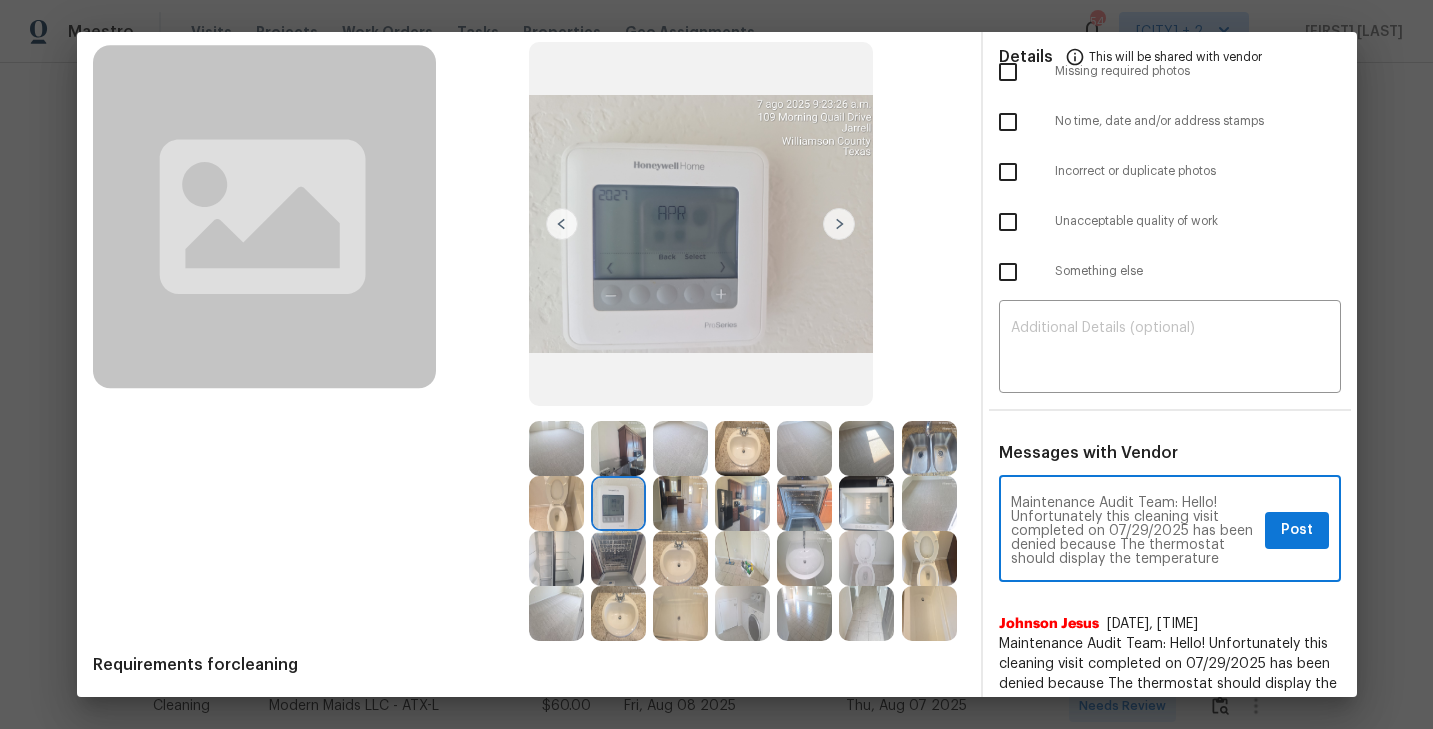 scroll, scrollTop: 98, scrollLeft: 0, axis: vertical 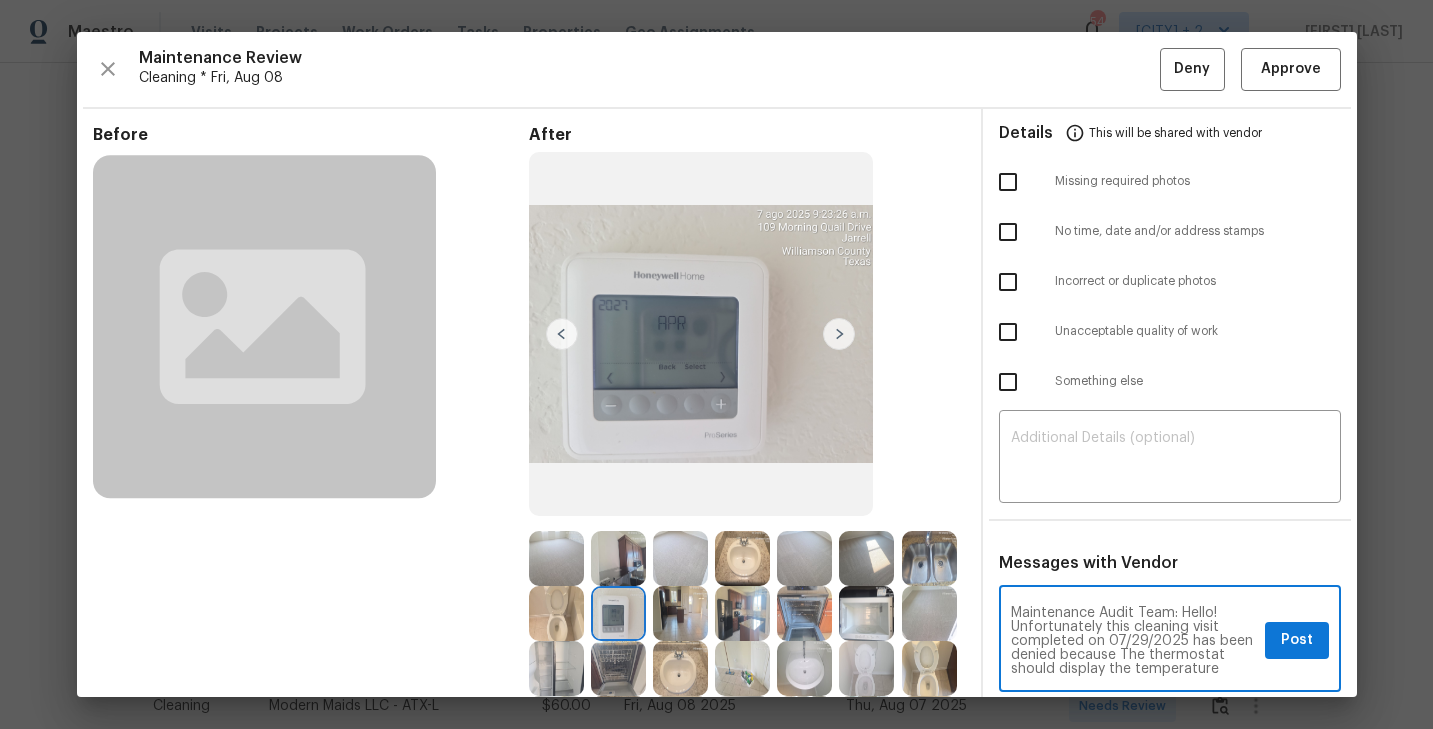 click on "Maintenance Audit Team: Hello! Unfortunately this cleaning visit completed on 07/29/2025 has been denied because The thermostat should display the temperature clearly. For approval, please upload the correct photo(s). If you or your team need a refresher on the quality standards and requirements, they can be found at https://www.opendoor.com/vendor-help/quality. Thank you!" at bounding box center [1134, 641] 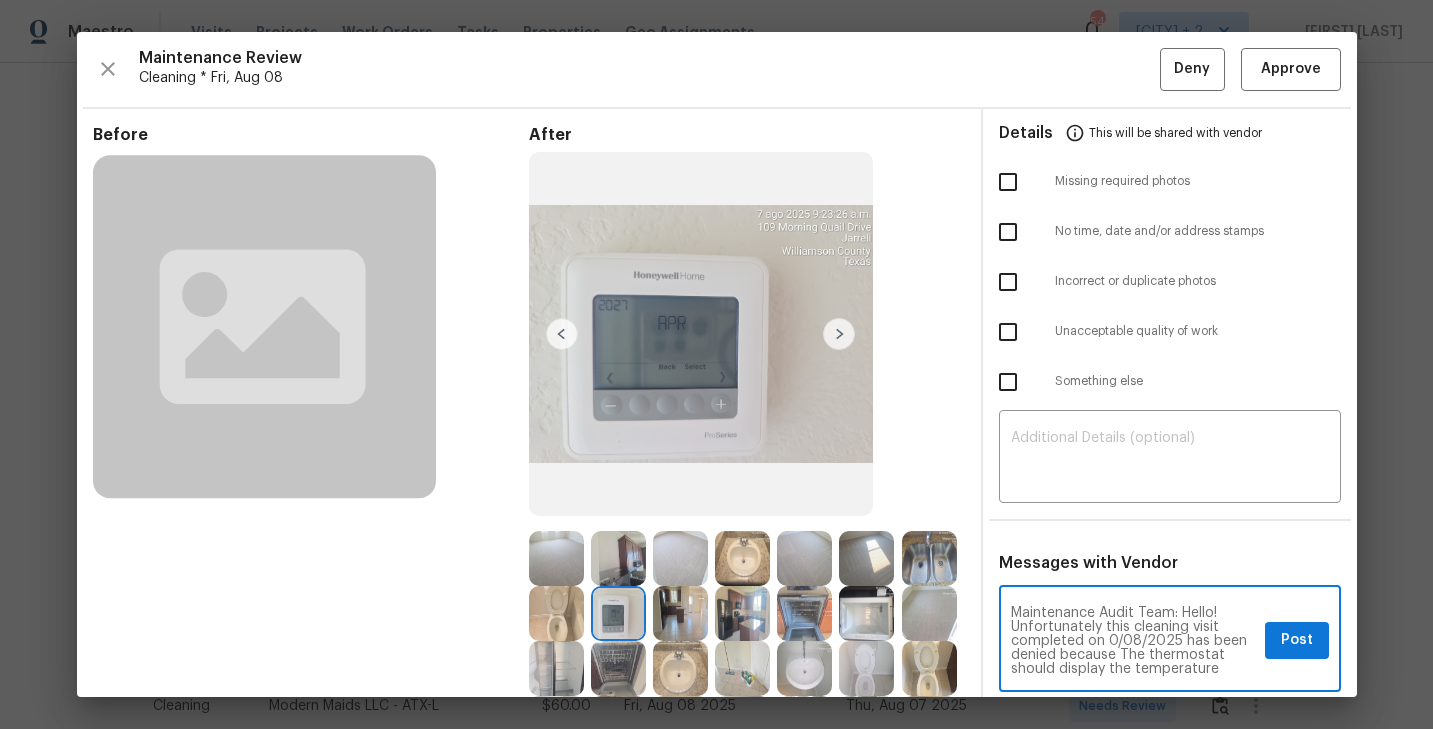 type on "Maintenance Audit Team: Hello! Unfortunately this cleaning visit completed on 08/08/2025 has been denied because The thermostat should display the temperature clearly. For approval, please upload the correct photo(s). If you or your team need a refresher on the quality standards and requirements, they can be found at https://www.opendoor.com/vendor-help/quality. Thank you!" 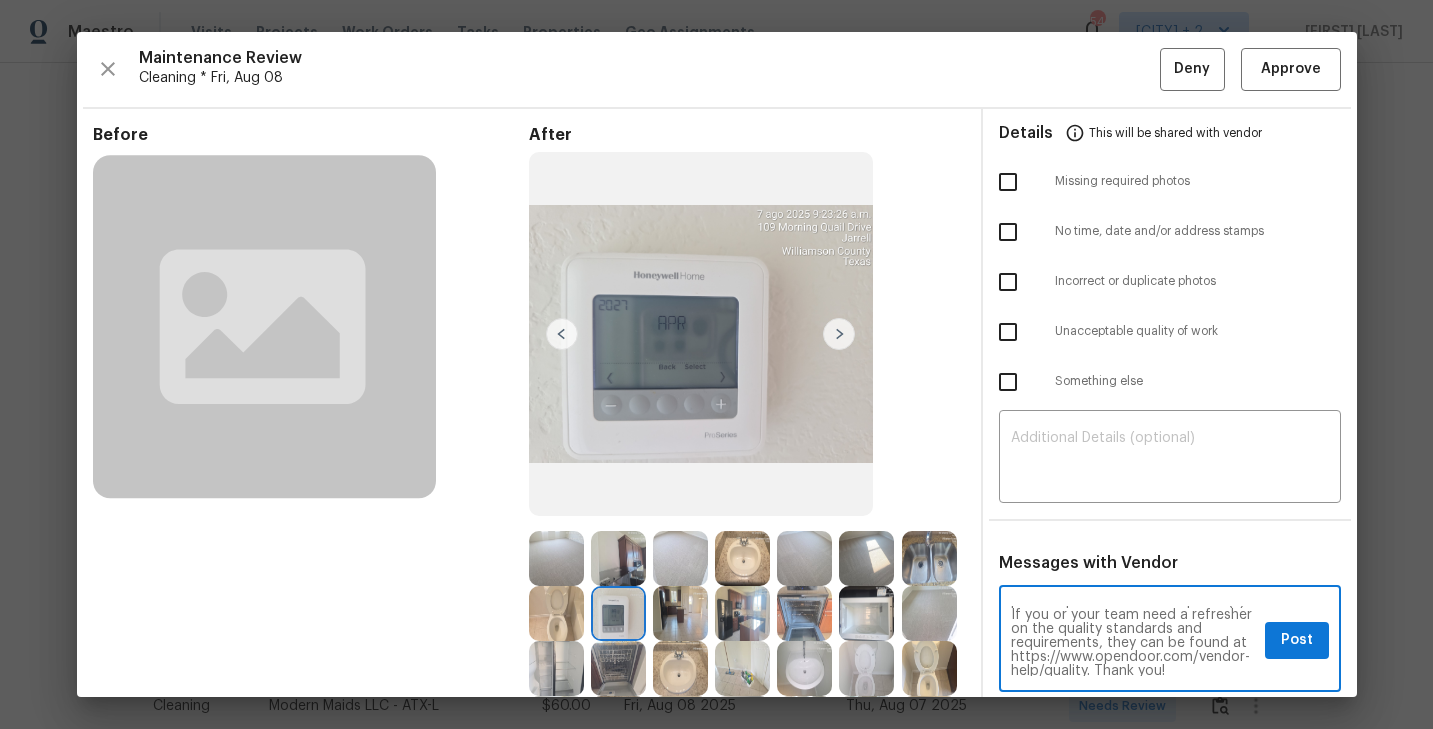 scroll, scrollTop: 98, scrollLeft: 0, axis: vertical 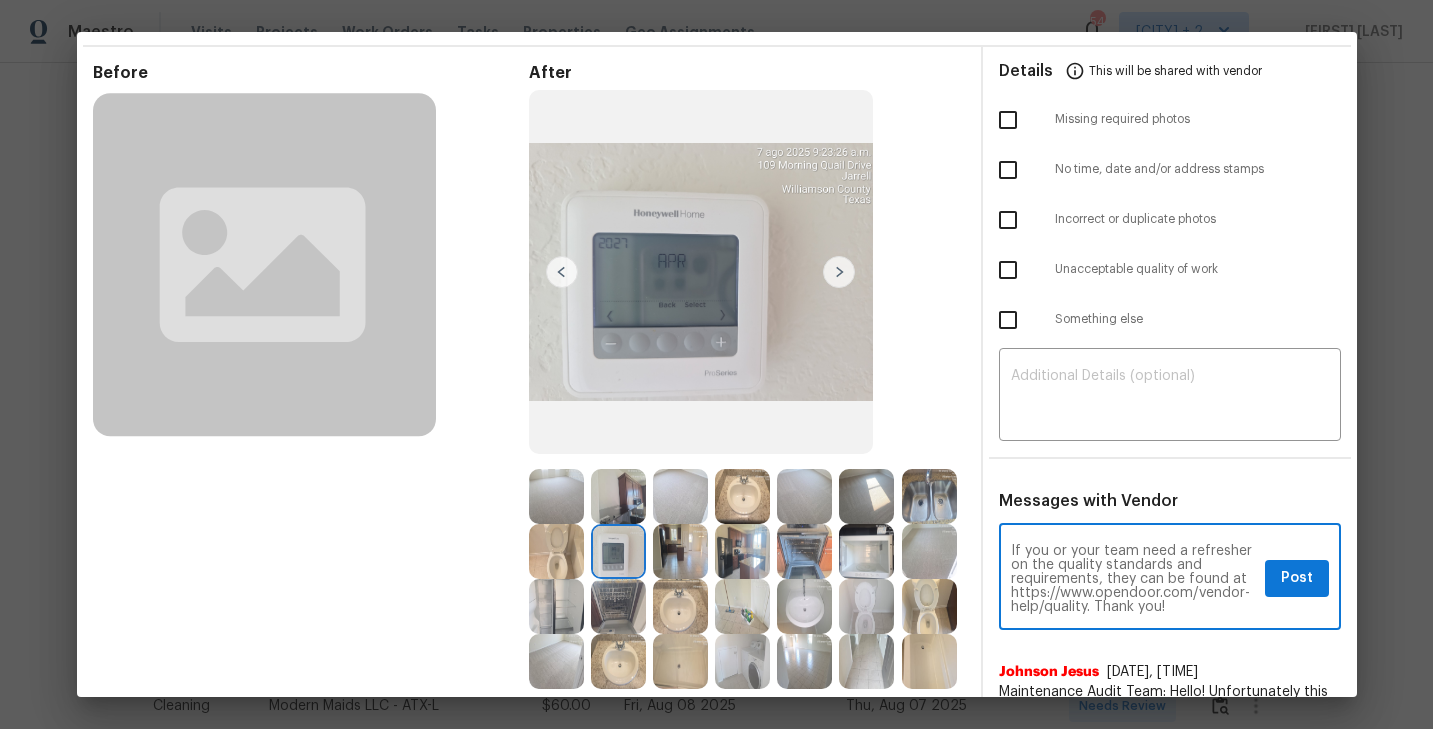 click on "Maintenance Audit Team: Hello! Unfortunately this cleaning visit completed on 08/08/2025 has been denied because The thermostat should display the temperature clearly. For approval, please upload the correct photo(s). If you or your team need a refresher on the quality standards and requirements, they can be found at https://www.opendoor.com/vendor-help/quality. Thank you!" at bounding box center [1134, 579] 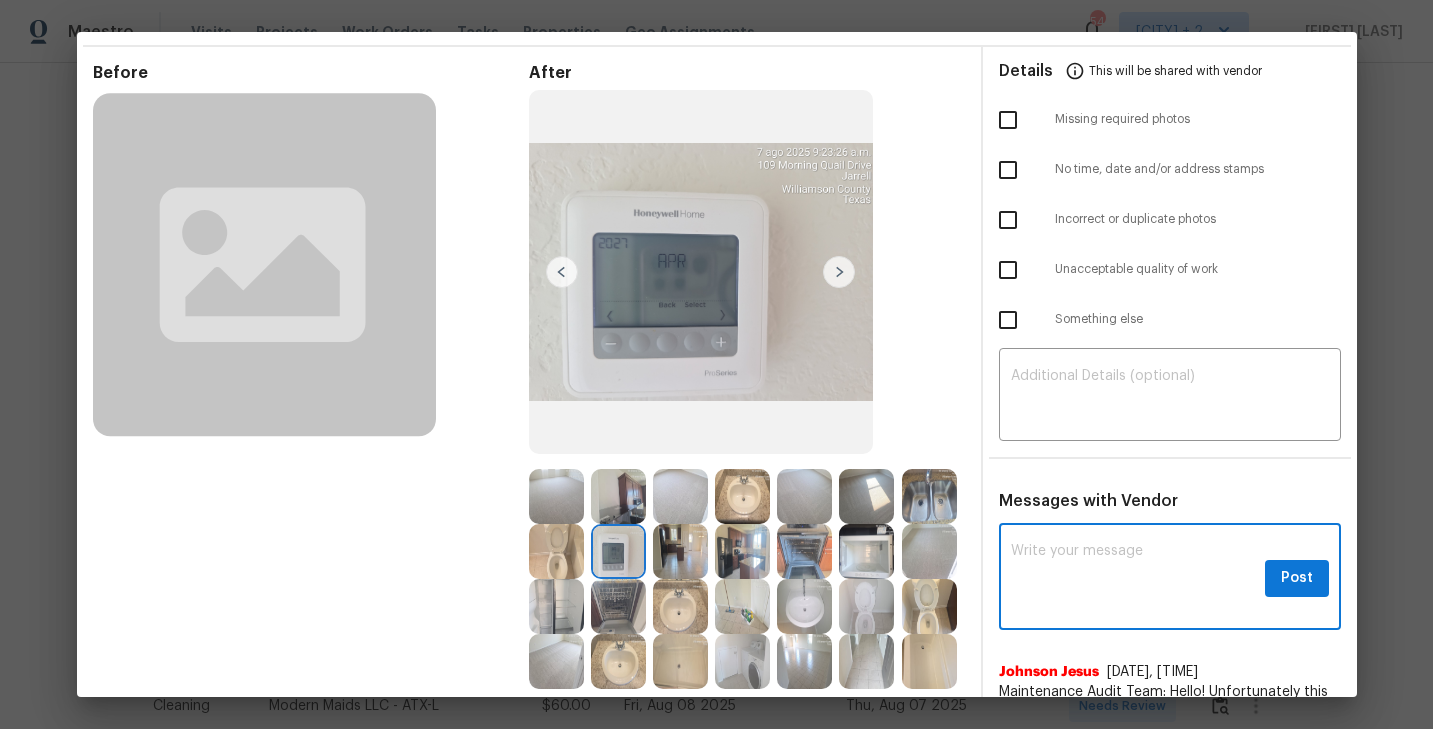 scroll, scrollTop: 0, scrollLeft: 0, axis: both 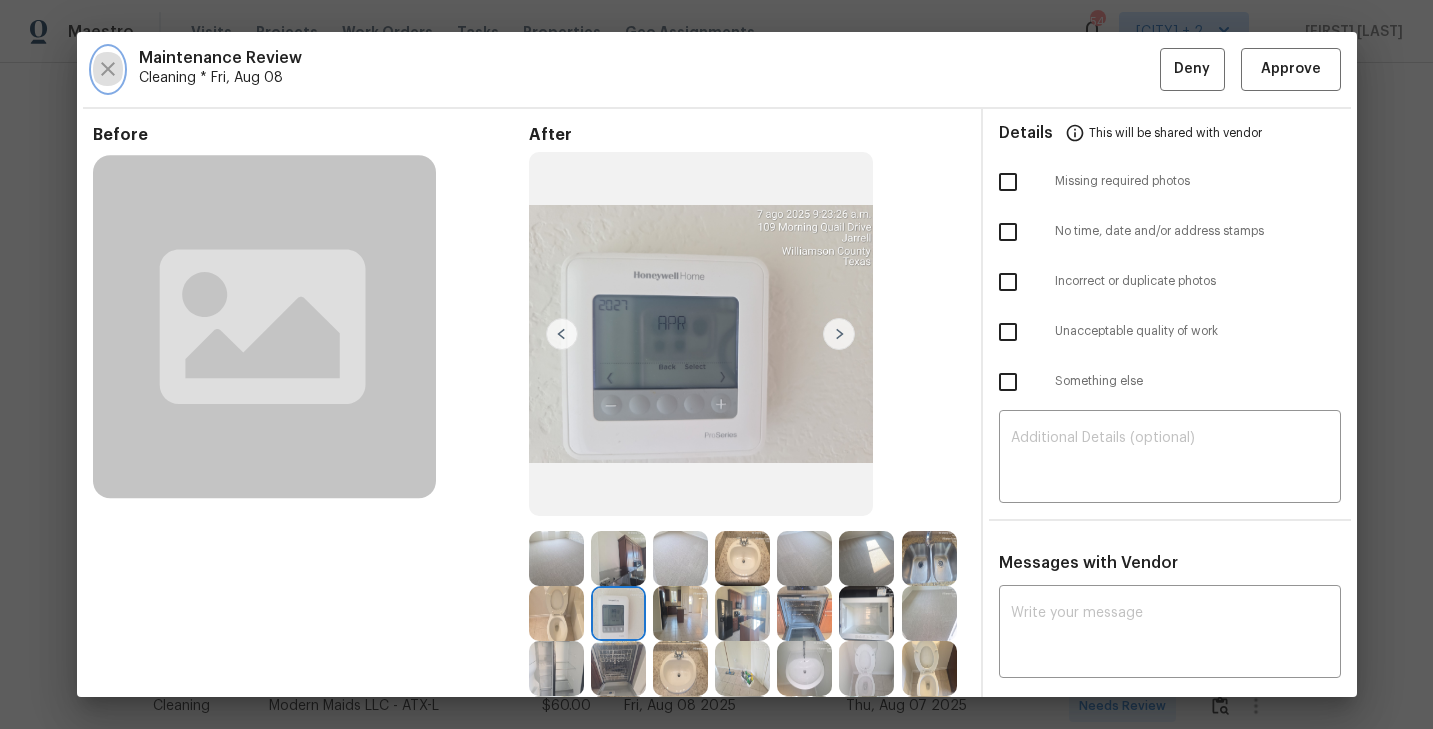 click 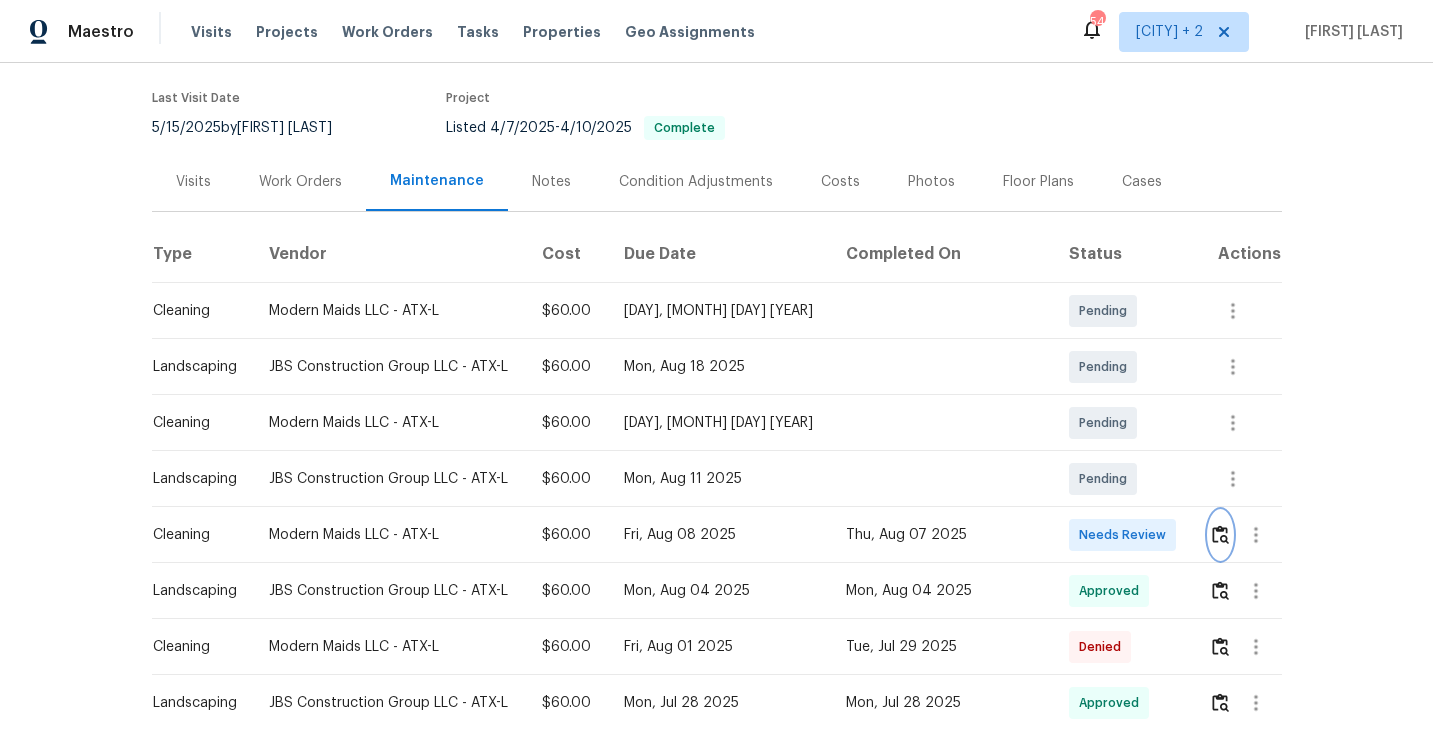 scroll, scrollTop: 348, scrollLeft: 0, axis: vertical 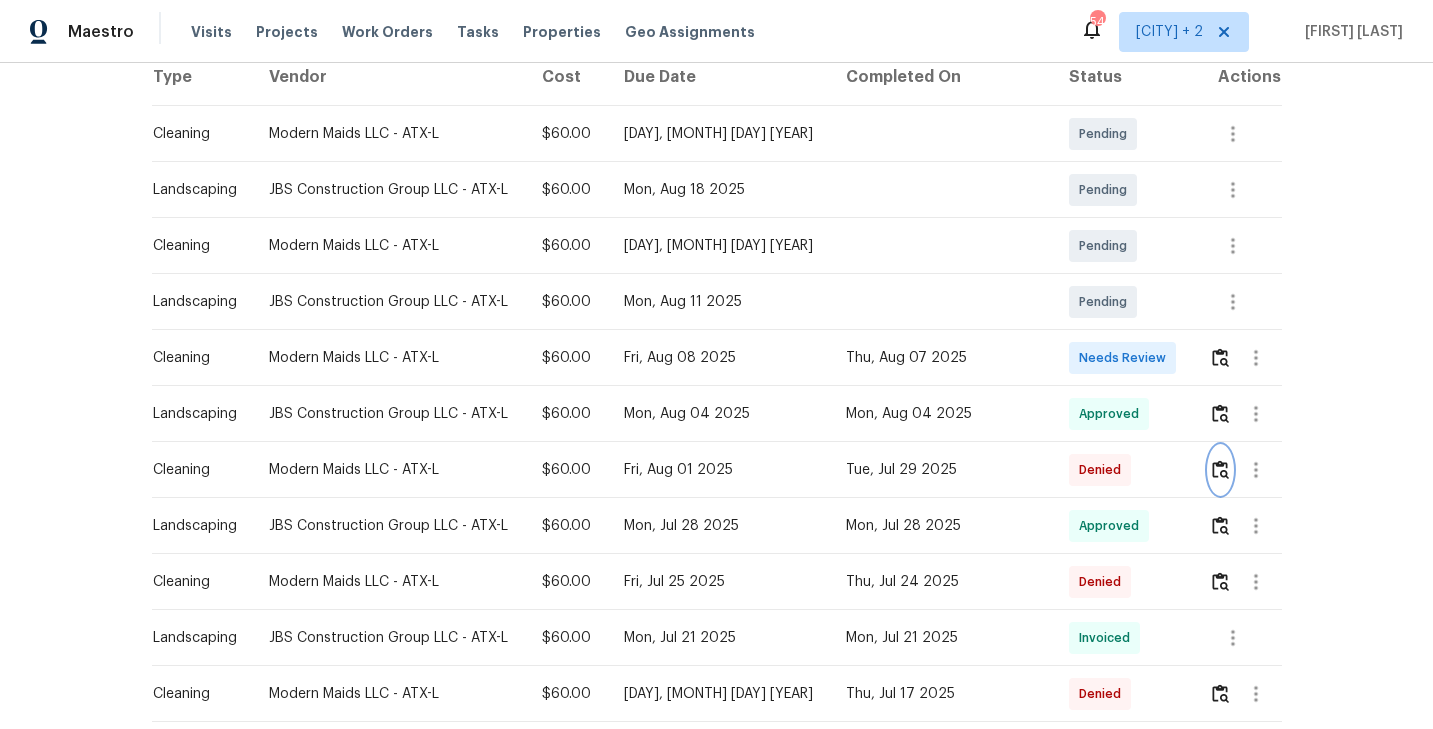 click at bounding box center (1220, 469) 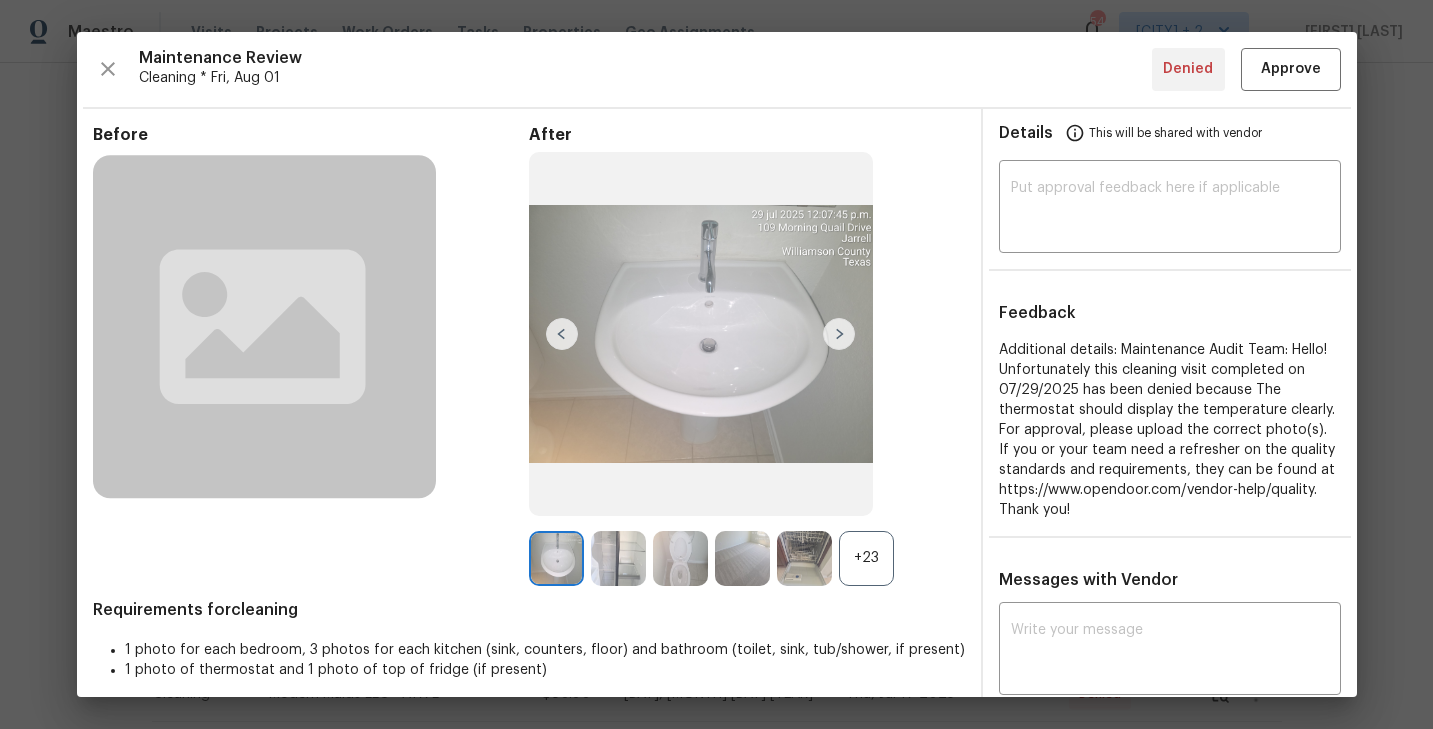 click on "+23" at bounding box center (866, 558) 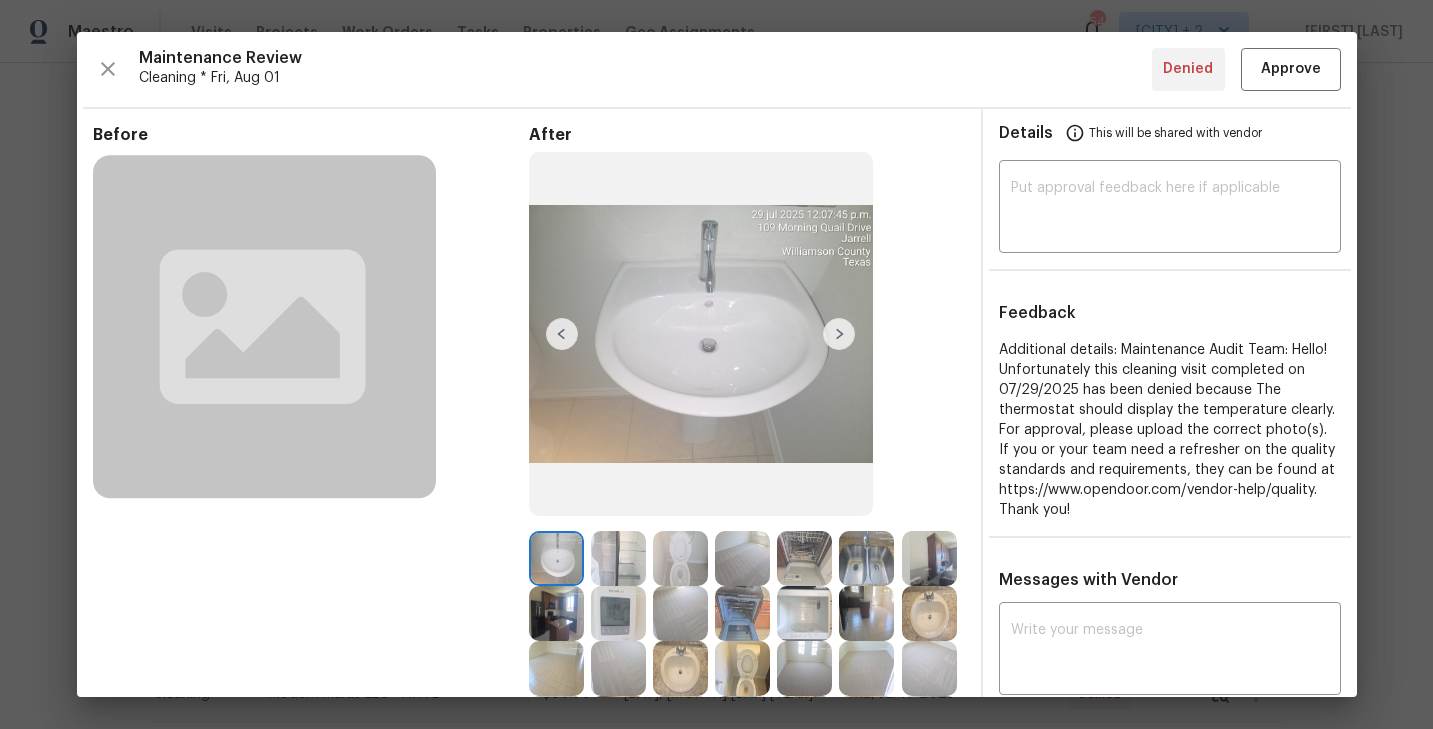 click at bounding box center (618, 613) 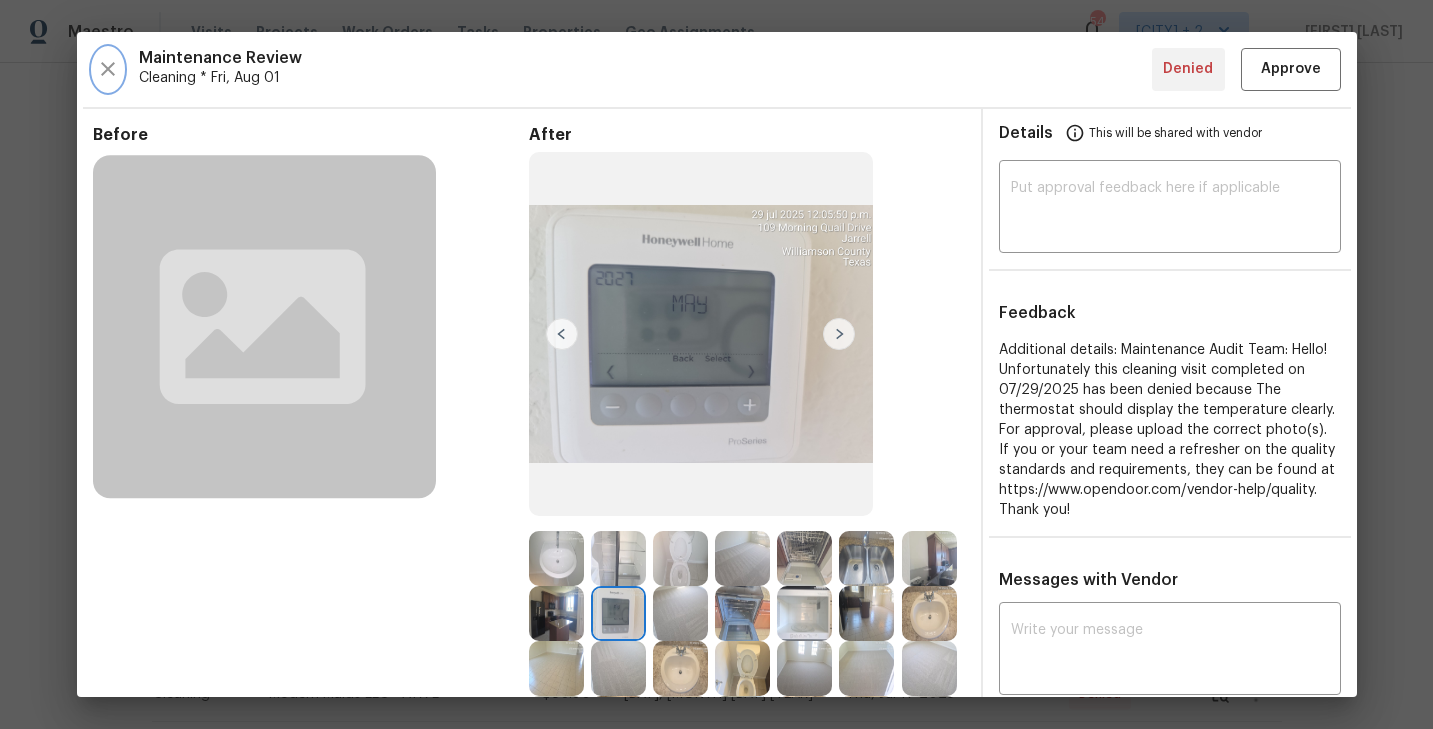 click 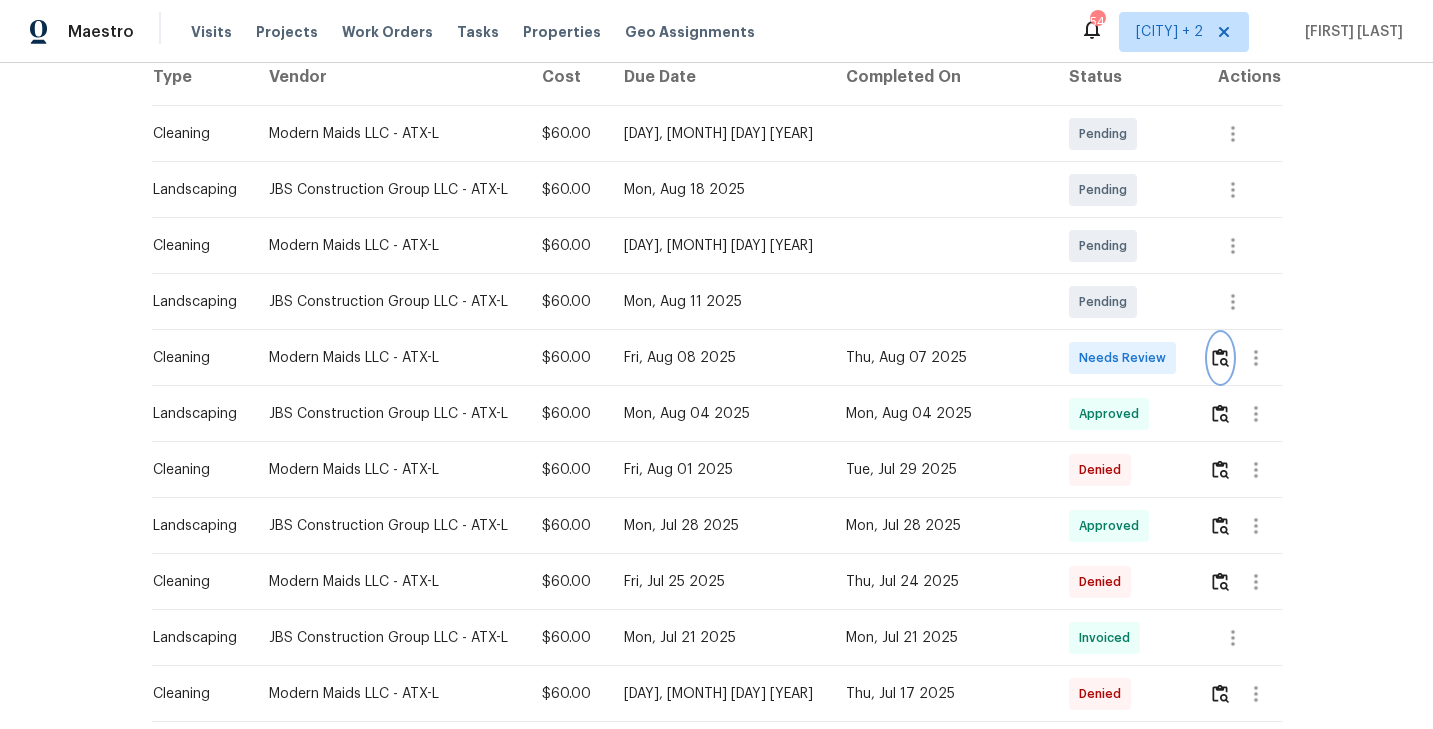 click at bounding box center (1220, 358) 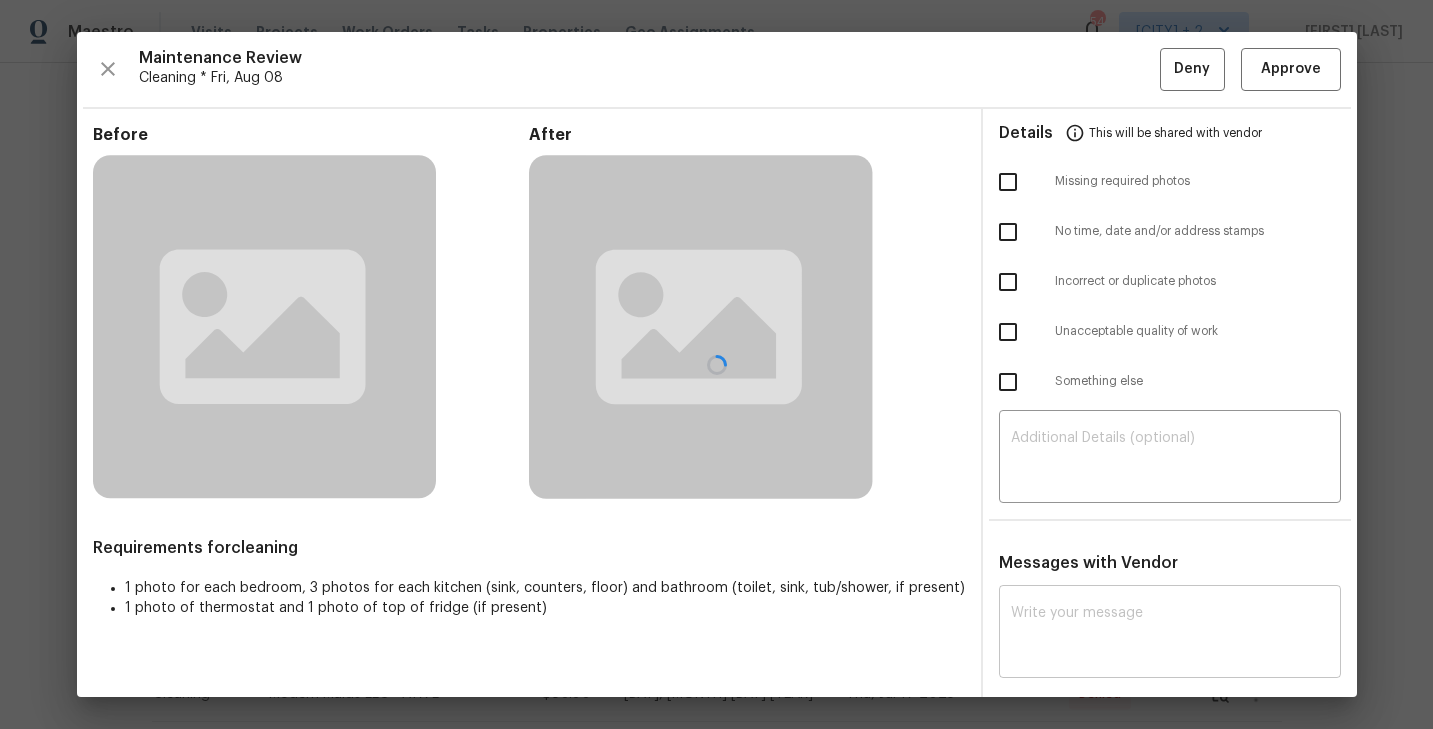click at bounding box center [1170, 634] 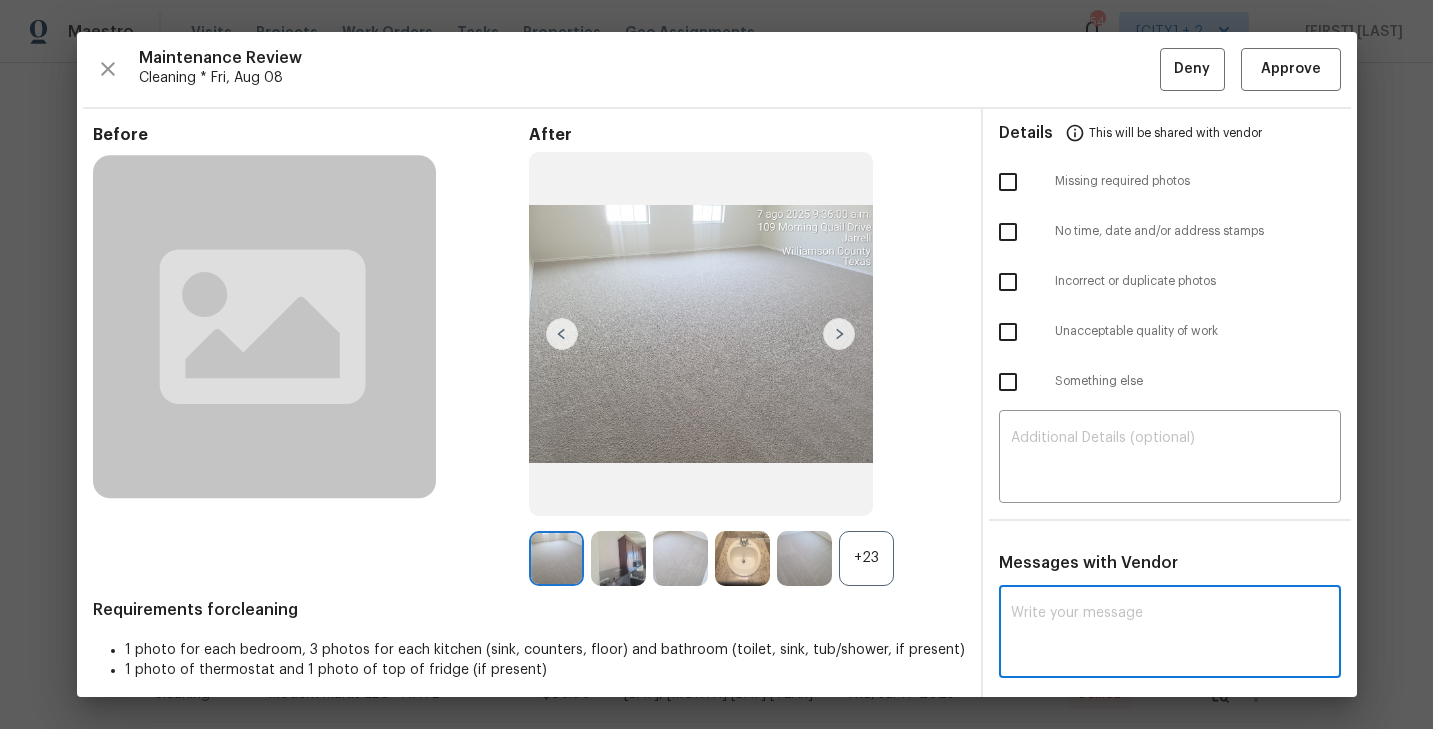 paste on "Maintenance Audit Team: Hello! Unfortunately this cleaning visit completed on 08/08/2025 has been denied because The thermostat should display the temperature clearly. For approval, please upload the correct photo(s). If you or your team need a refresher on the quality standards and requirements, they can be found at https://www.opendoor.com/vendor-help/quality. Thank you!" 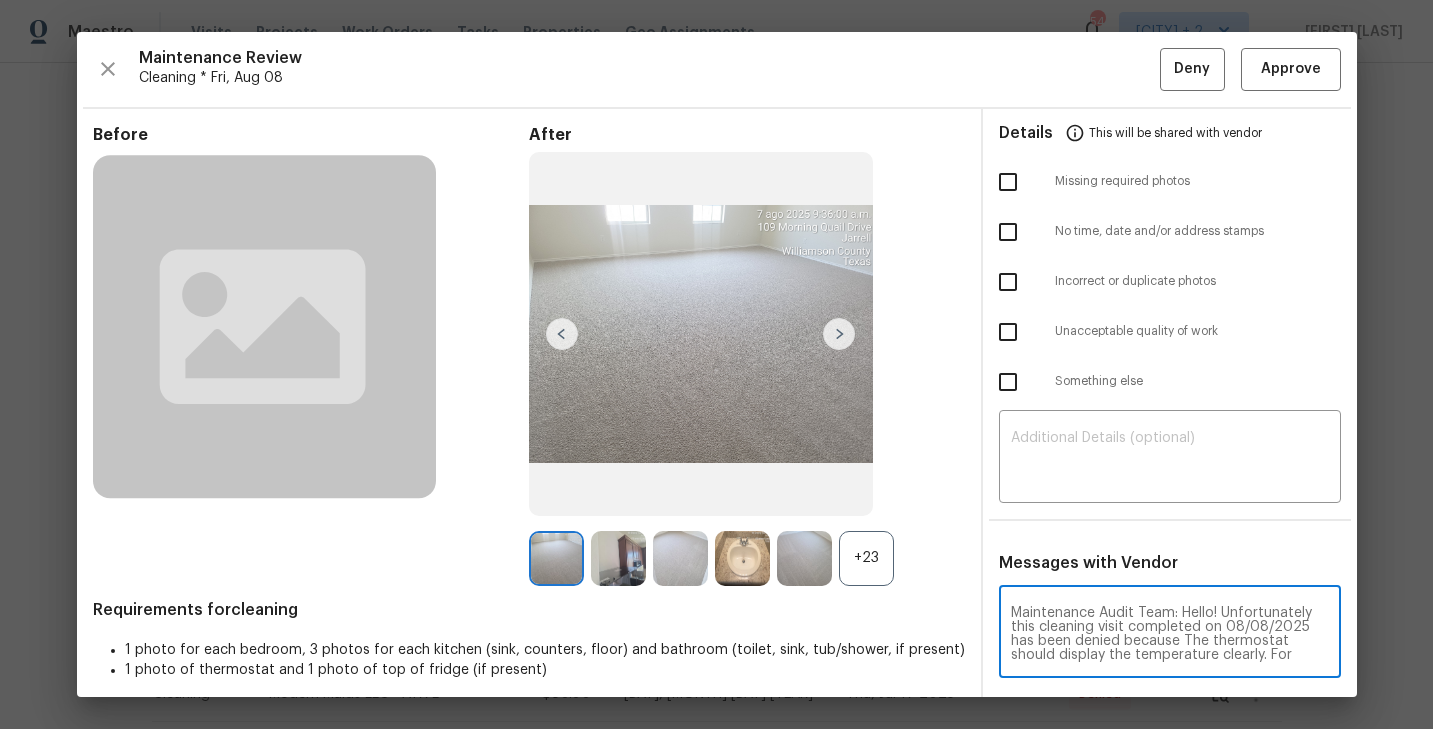 scroll, scrollTop: 98, scrollLeft: 0, axis: vertical 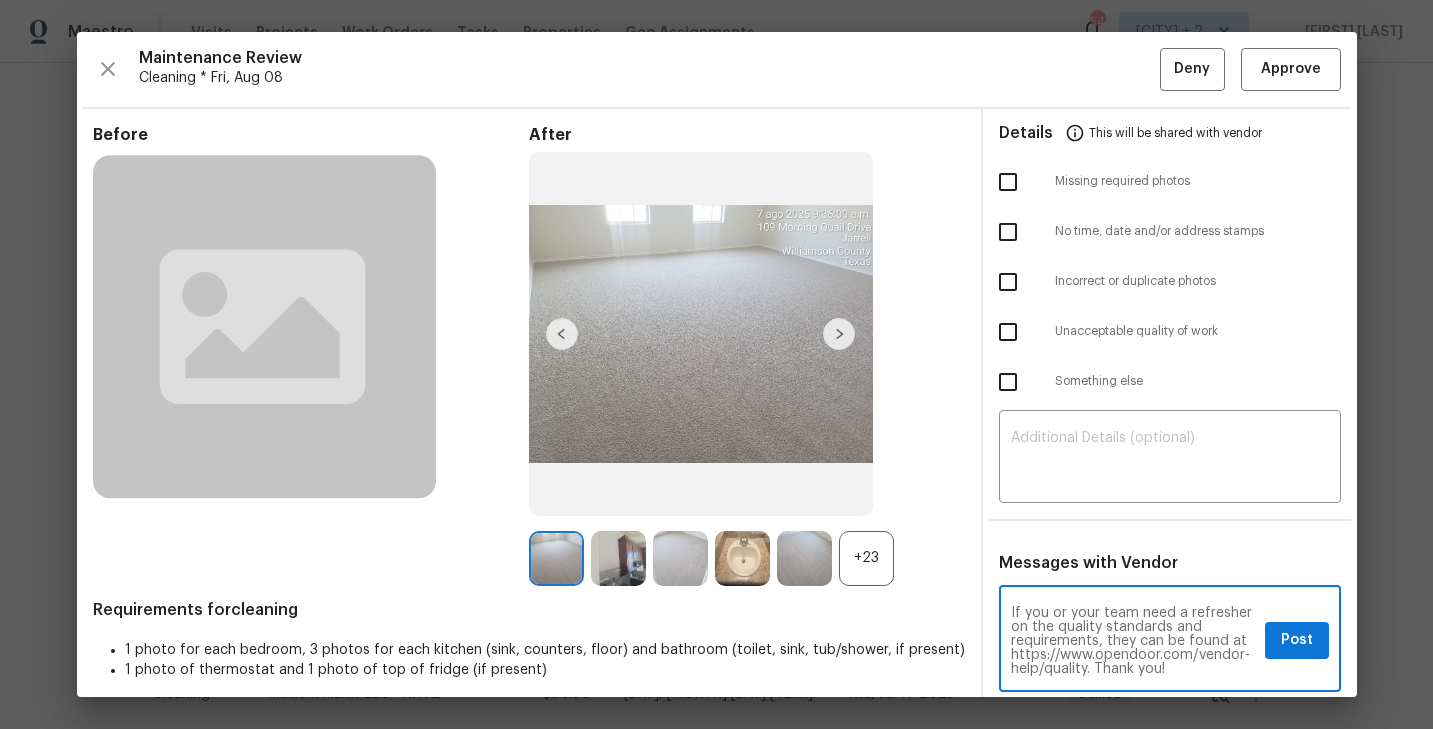 type on "Maintenance Audit Team: Hello! Unfortunately this cleaning visit completed on 08/08/2025 has been denied because The thermostat should display the temperature clearly. For approval, please upload the correct photo(s). If you or your team need a refresher on the quality standards and requirements, they can be found at https://www.opendoor.com/vendor-help/quality. Thank you!" 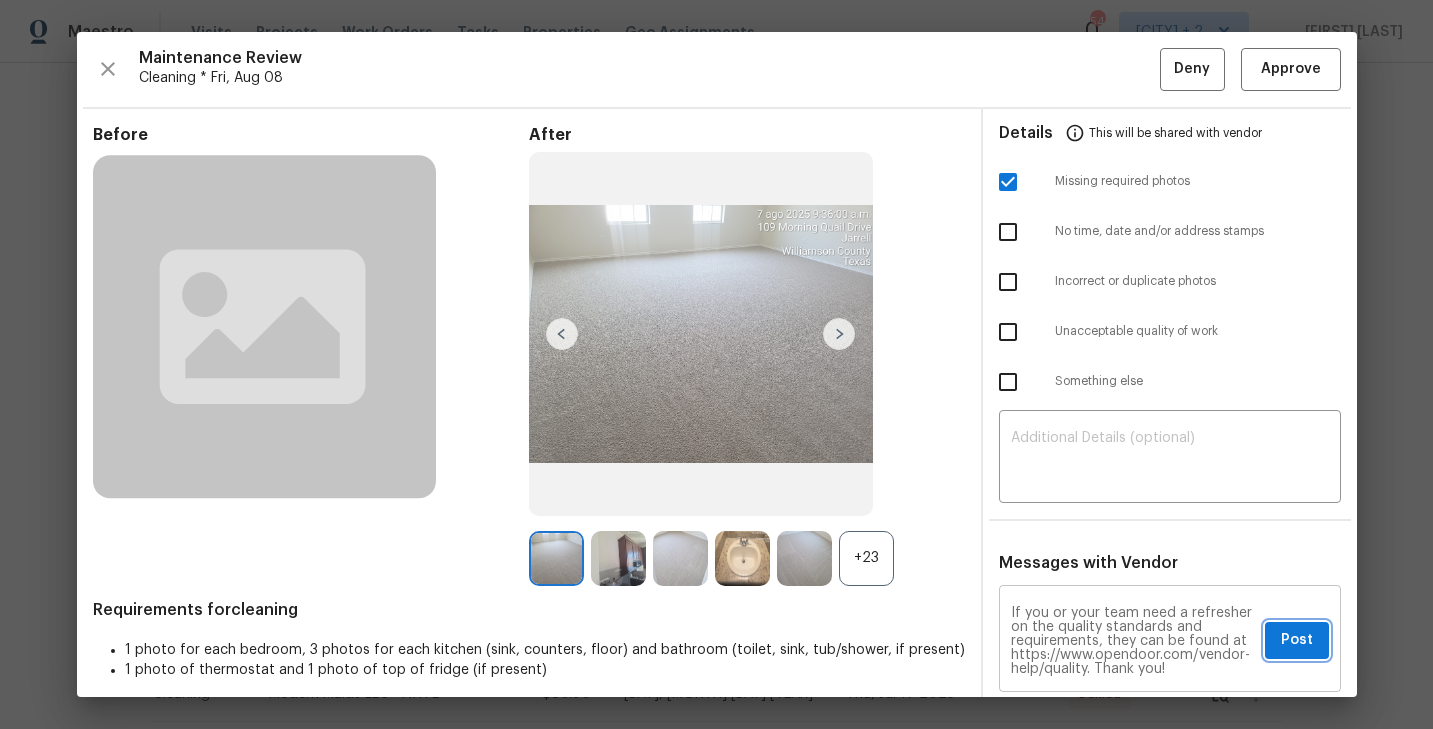 click on "Post" at bounding box center [1297, 640] 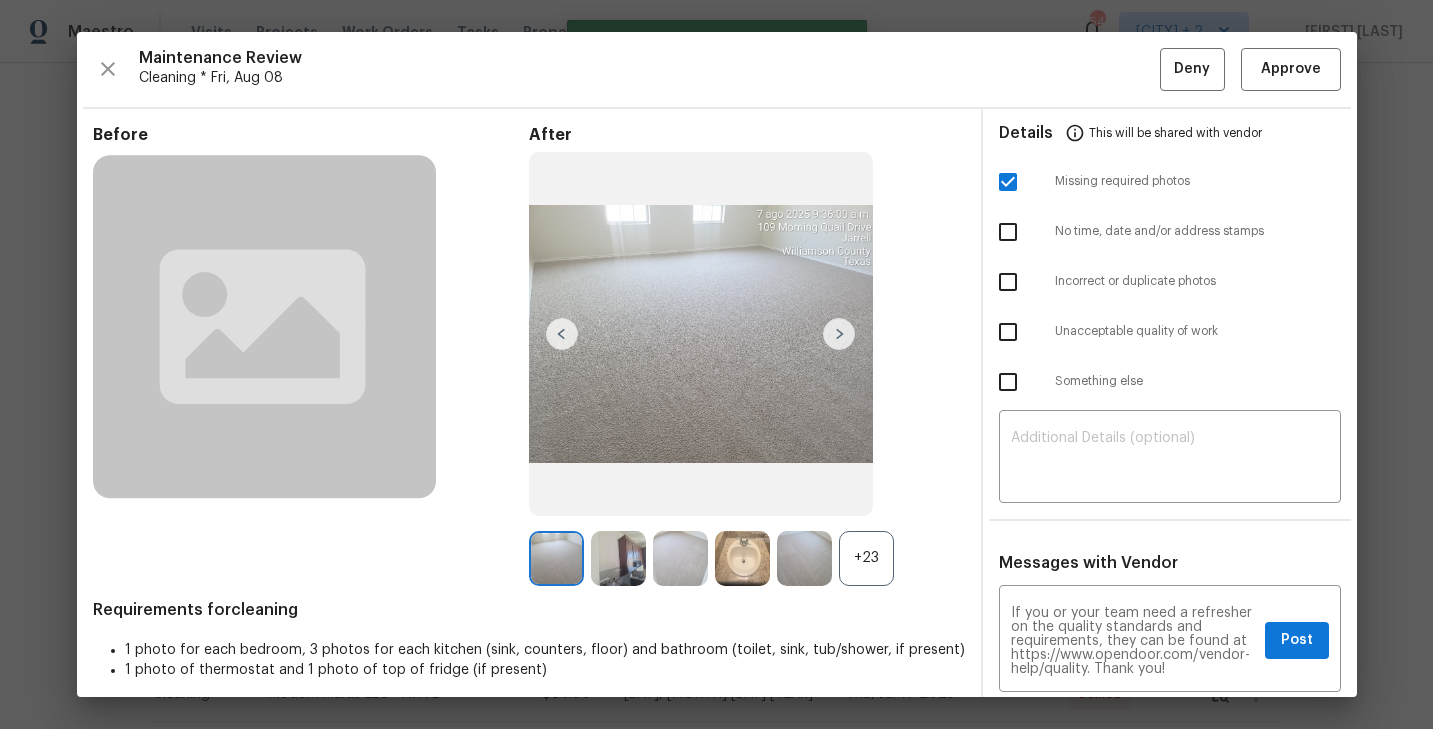 type 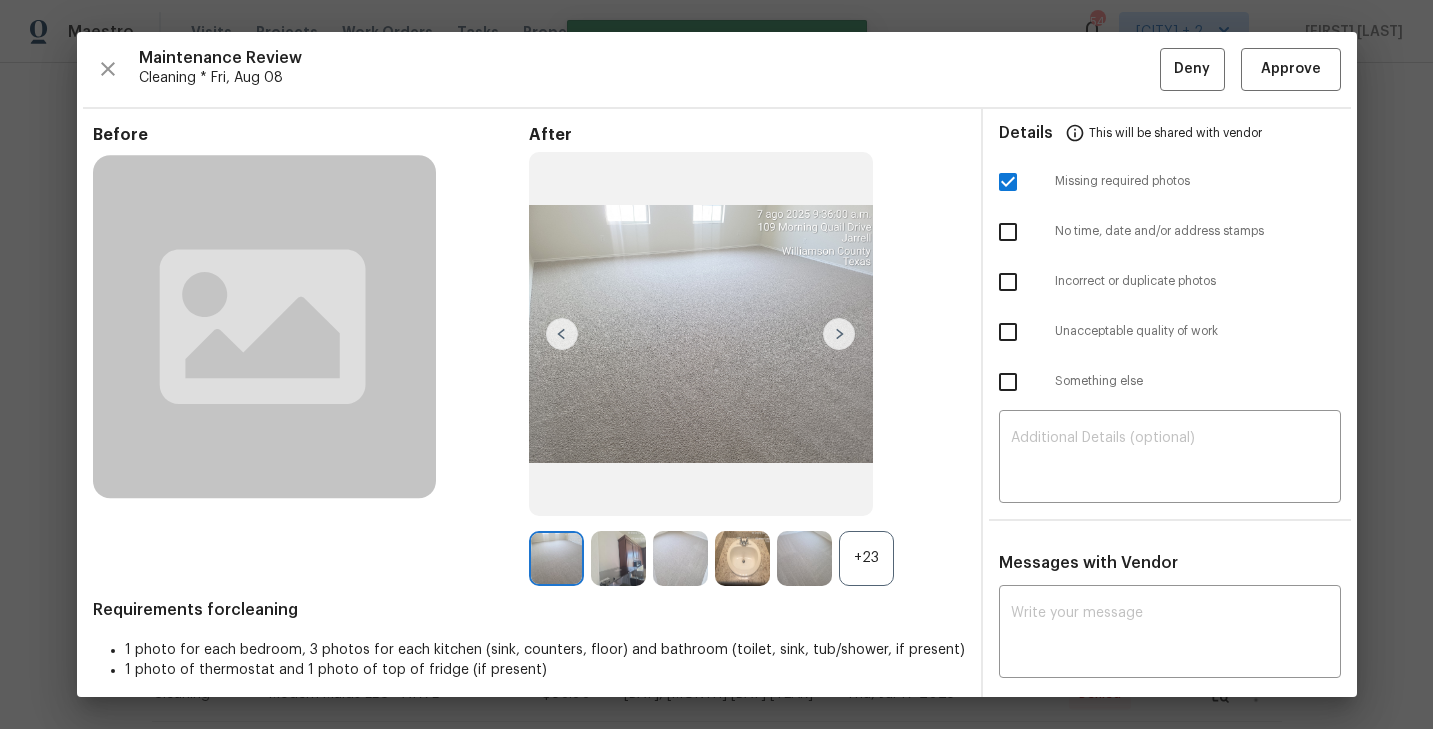 scroll, scrollTop: 0, scrollLeft: 0, axis: both 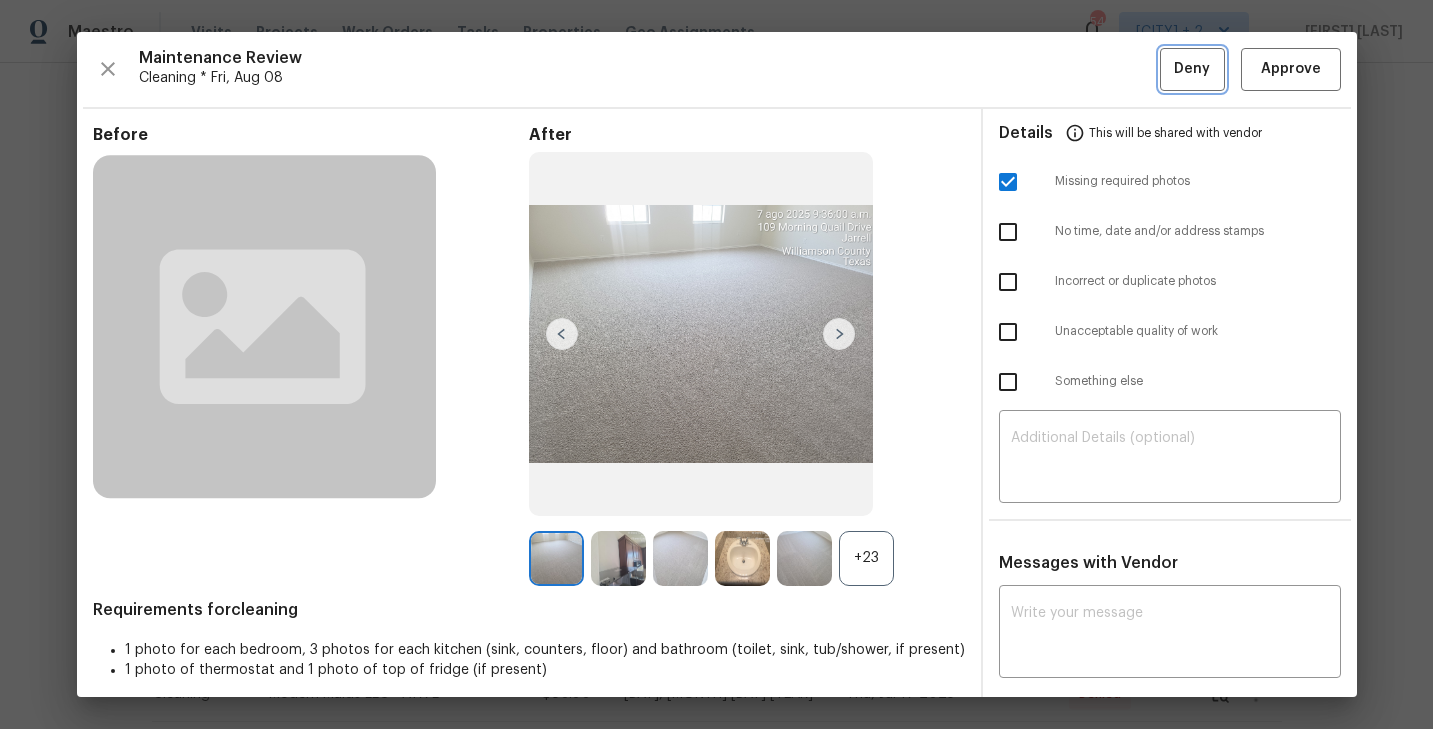 click on "Deny" at bounding box center [1192, 69] 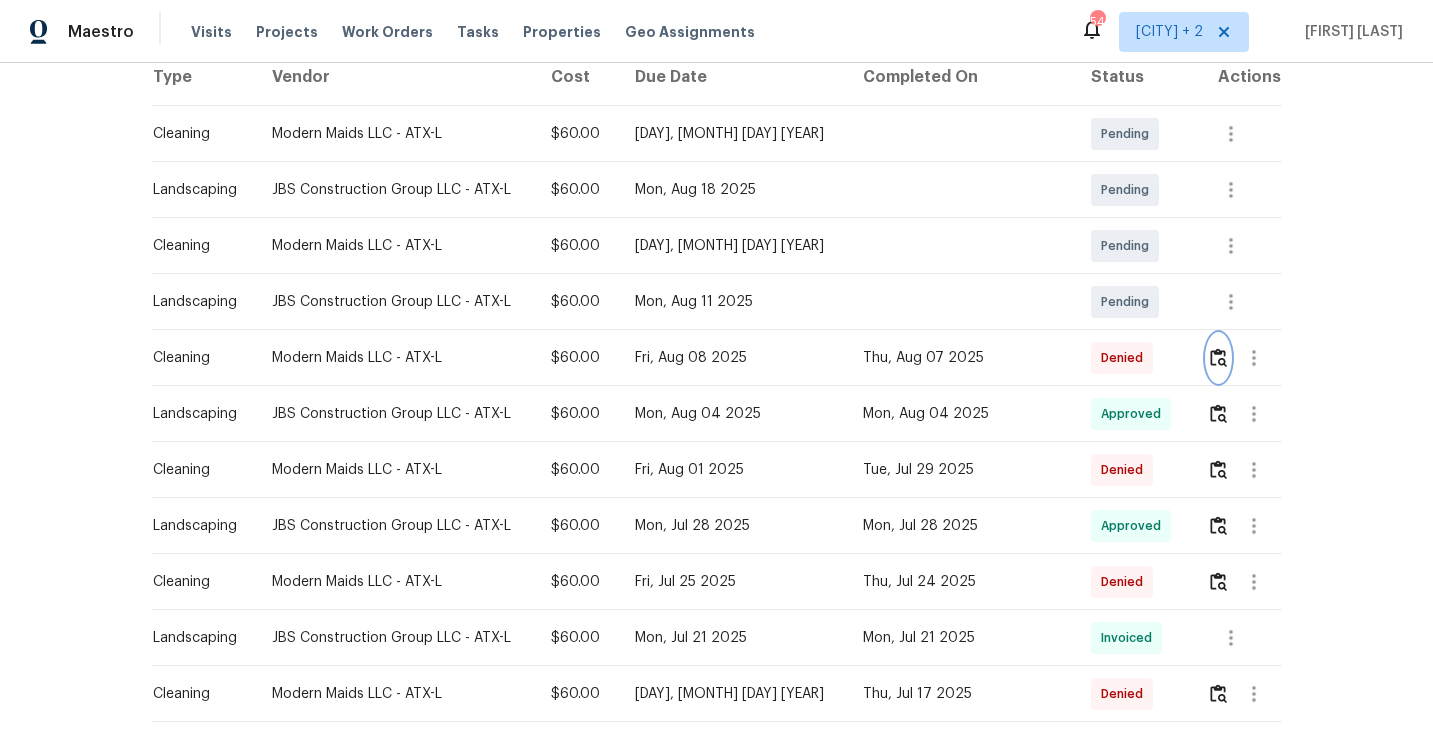 scroll, scrollTop: 0, scrollLeft: 0, axis: both 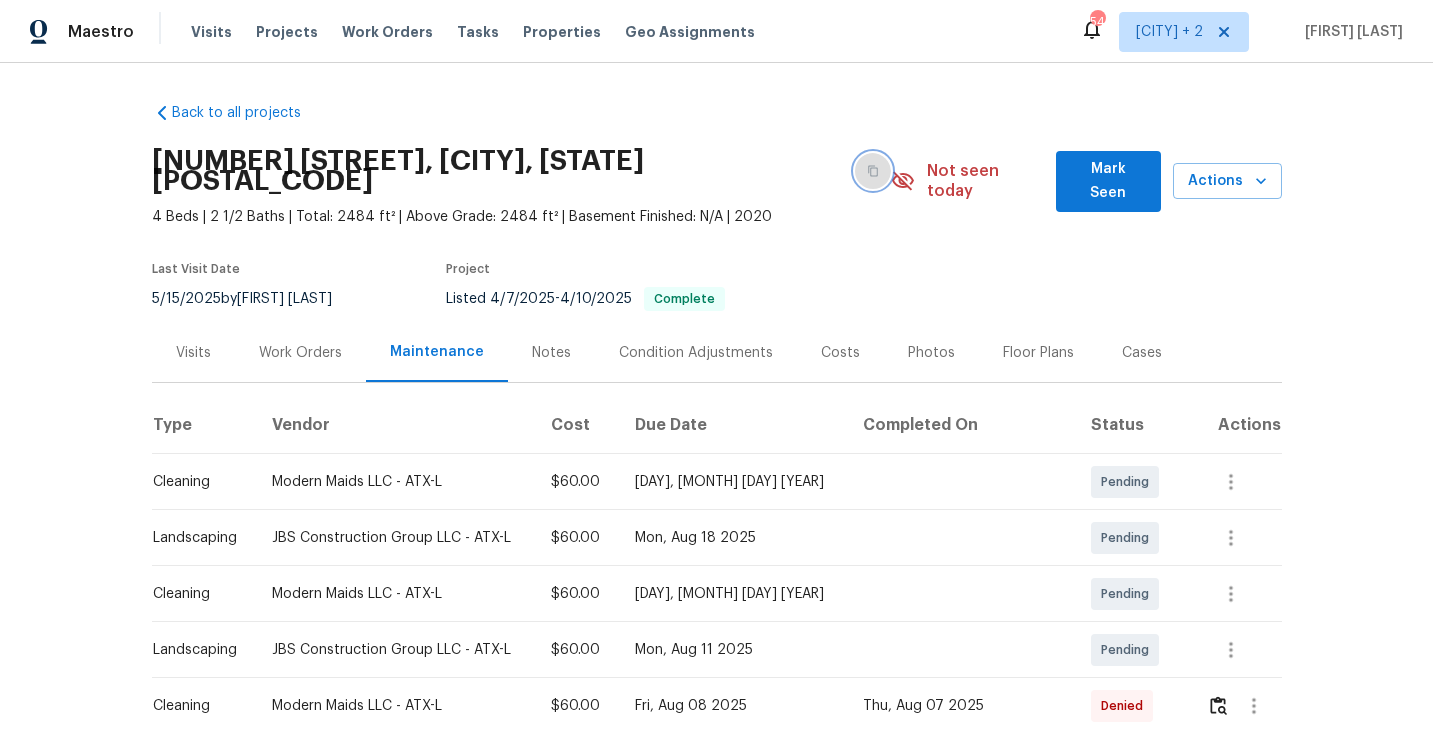 click at bounding box center (873, 171) 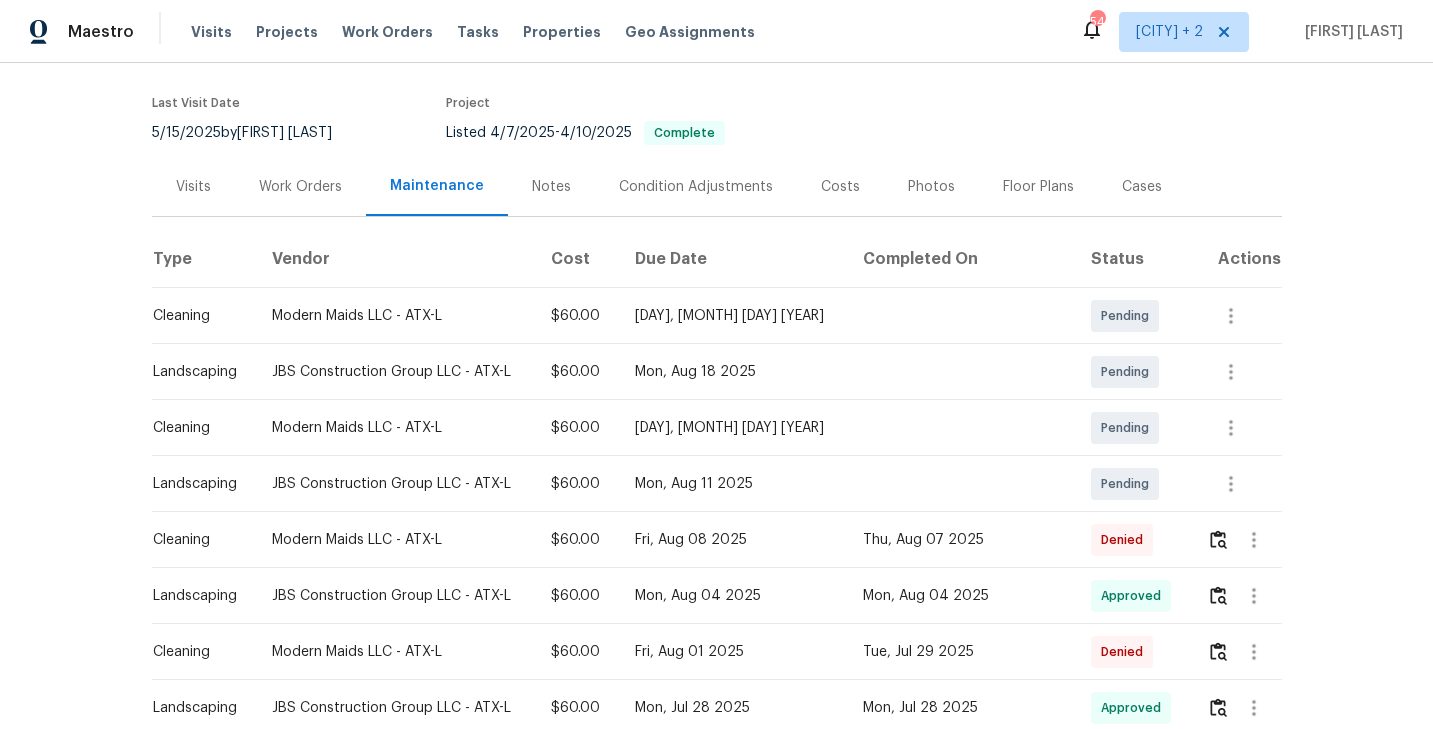 scroll, scrollTop: 262, scrollLeft: 0, axis: vertical 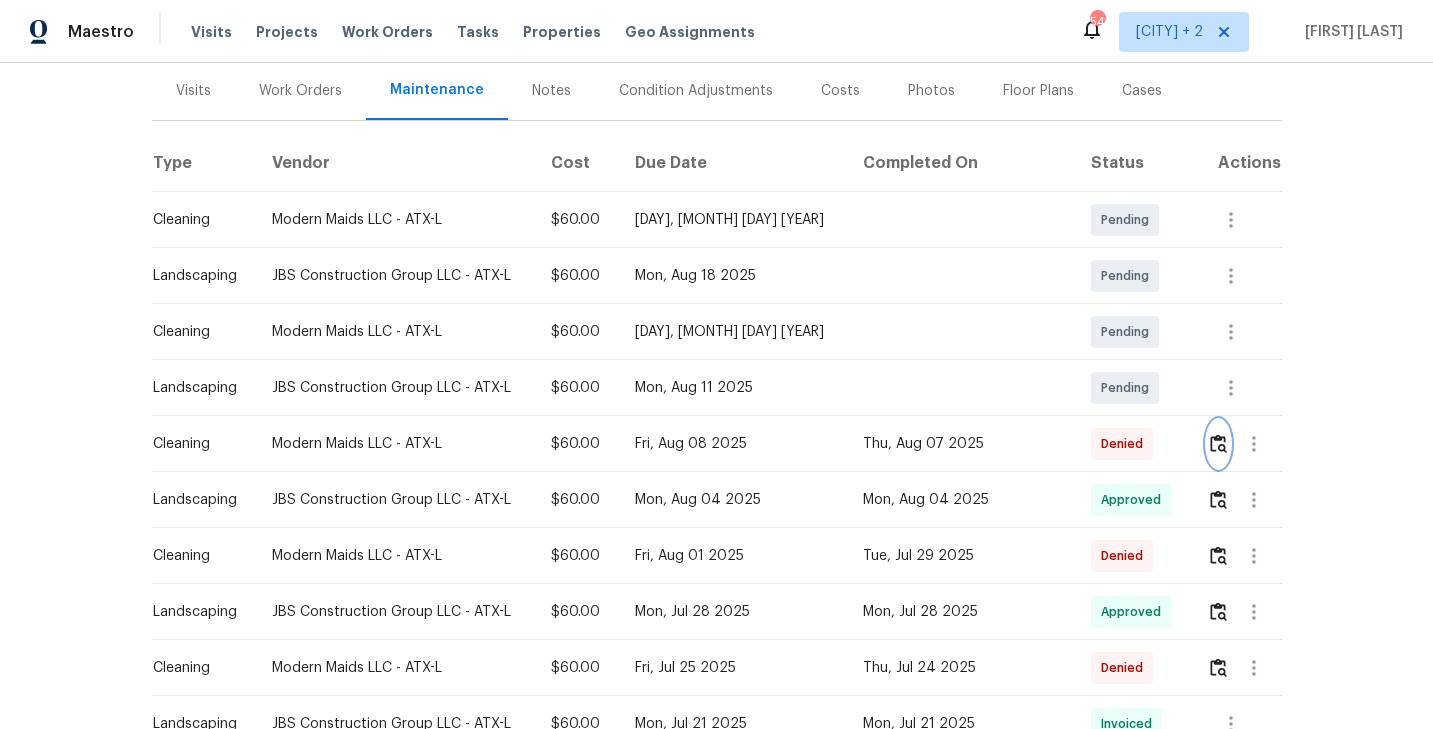 click at bounding box center [1218, 443] 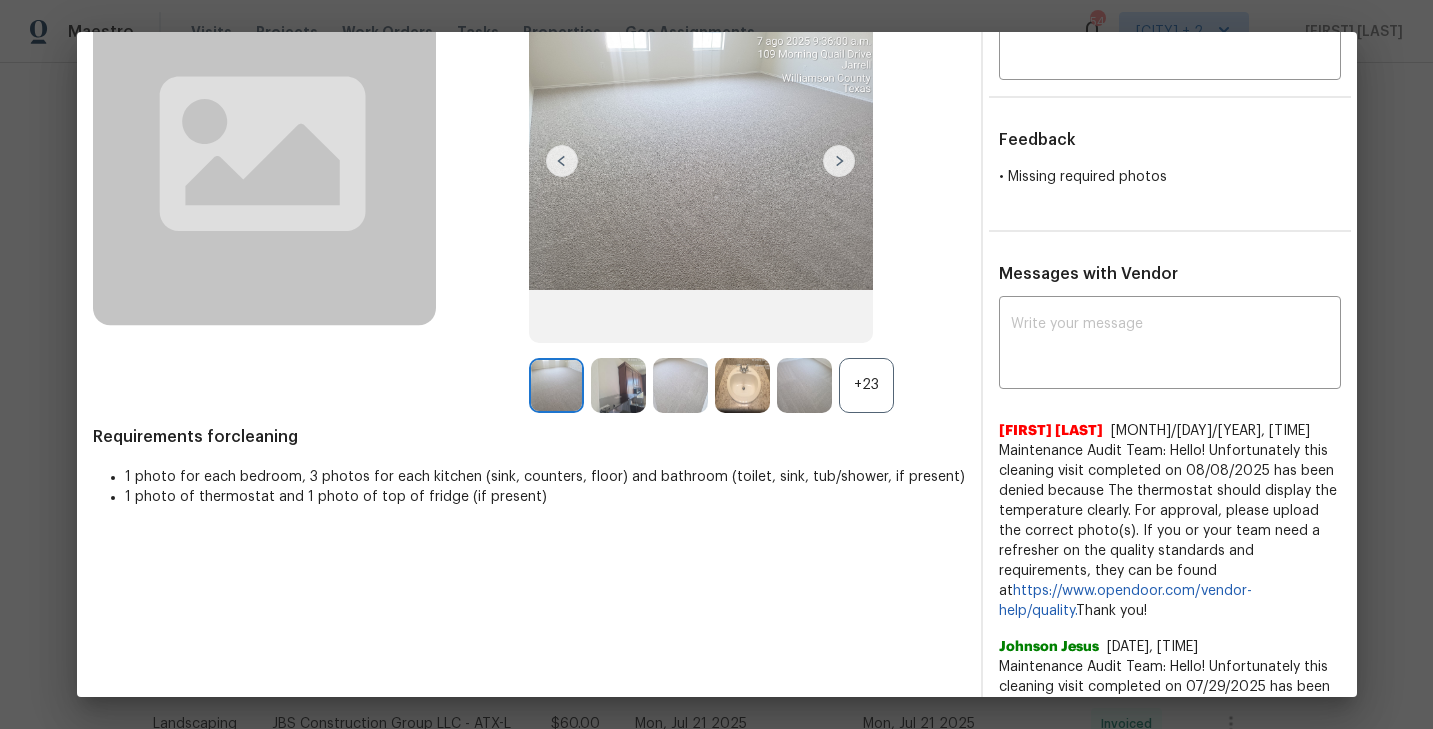 scroll, scrollTop: 281, scrollLeft: 0, axis: vertical 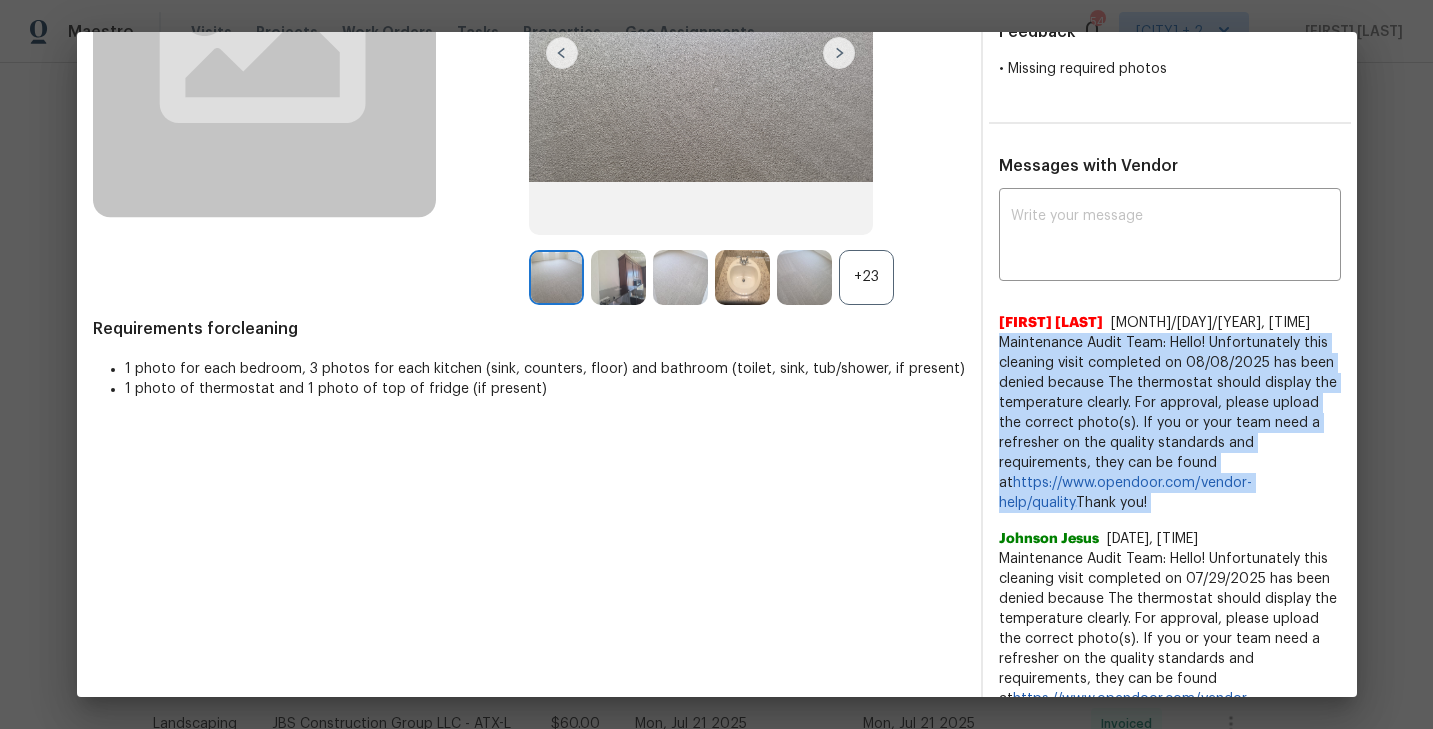 drag, startPoint x: 1097, startPoint y: 512, endPoint x: 988, endPoint y: 343, distance: 201.10196 